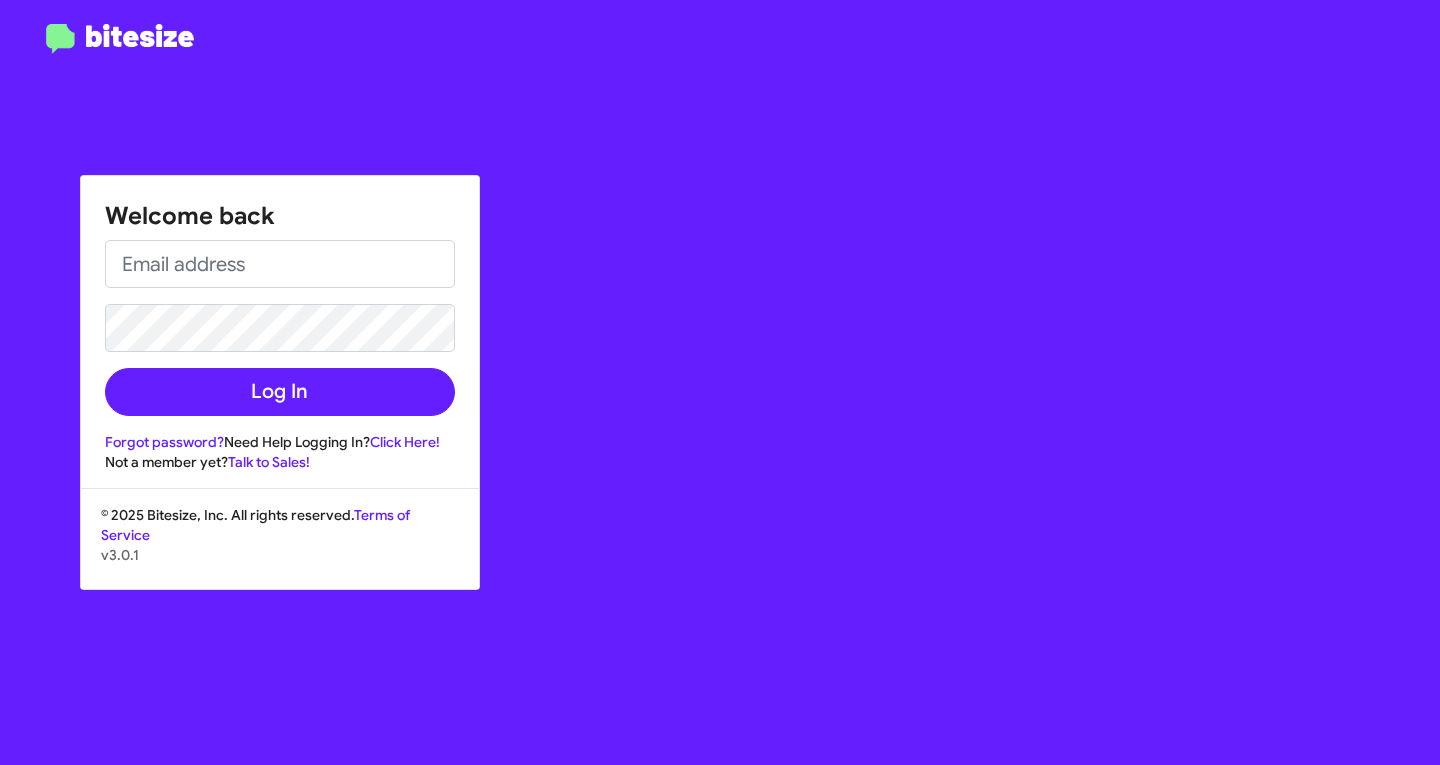 scroll, scrollTop: 0, scrollLeft: 0, axis: both 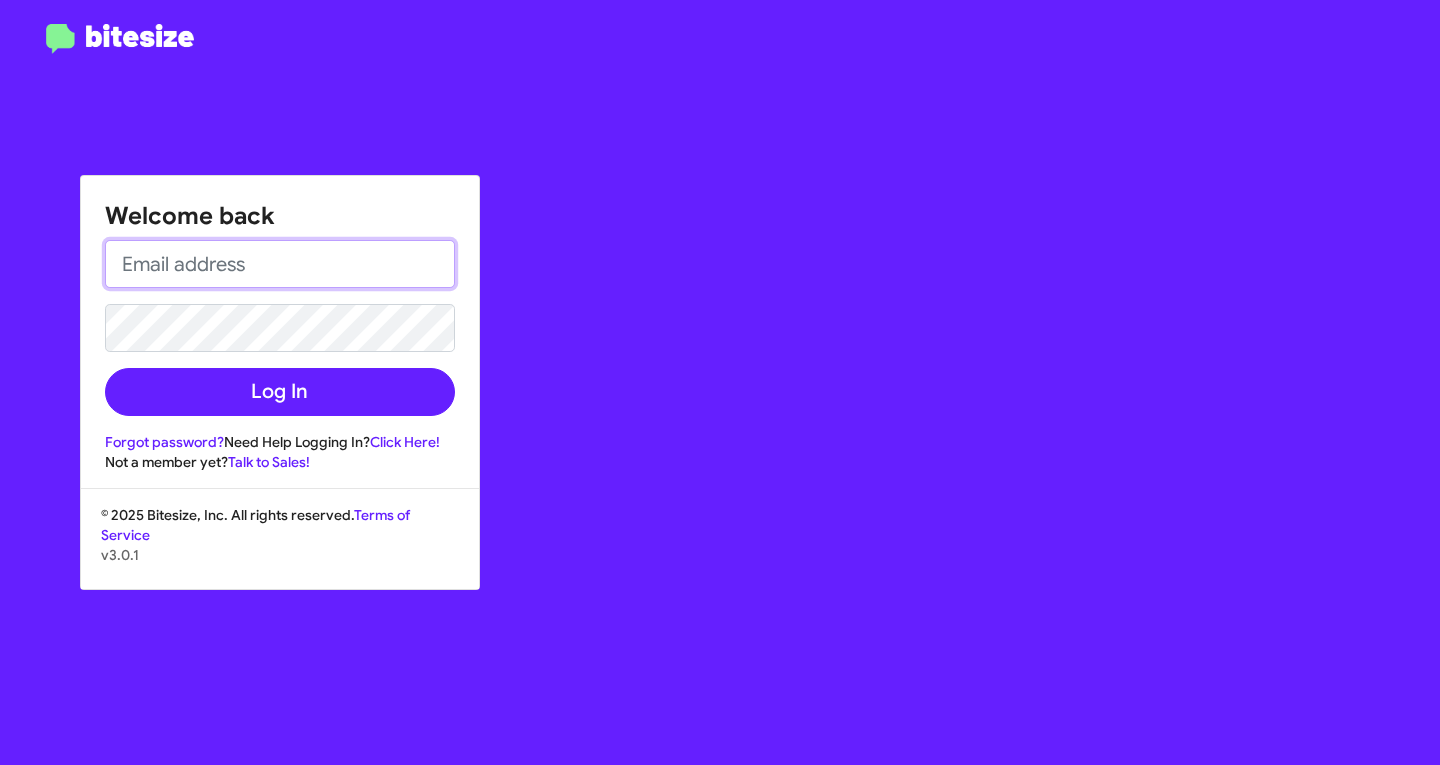 click at bounding box center (280, 264) 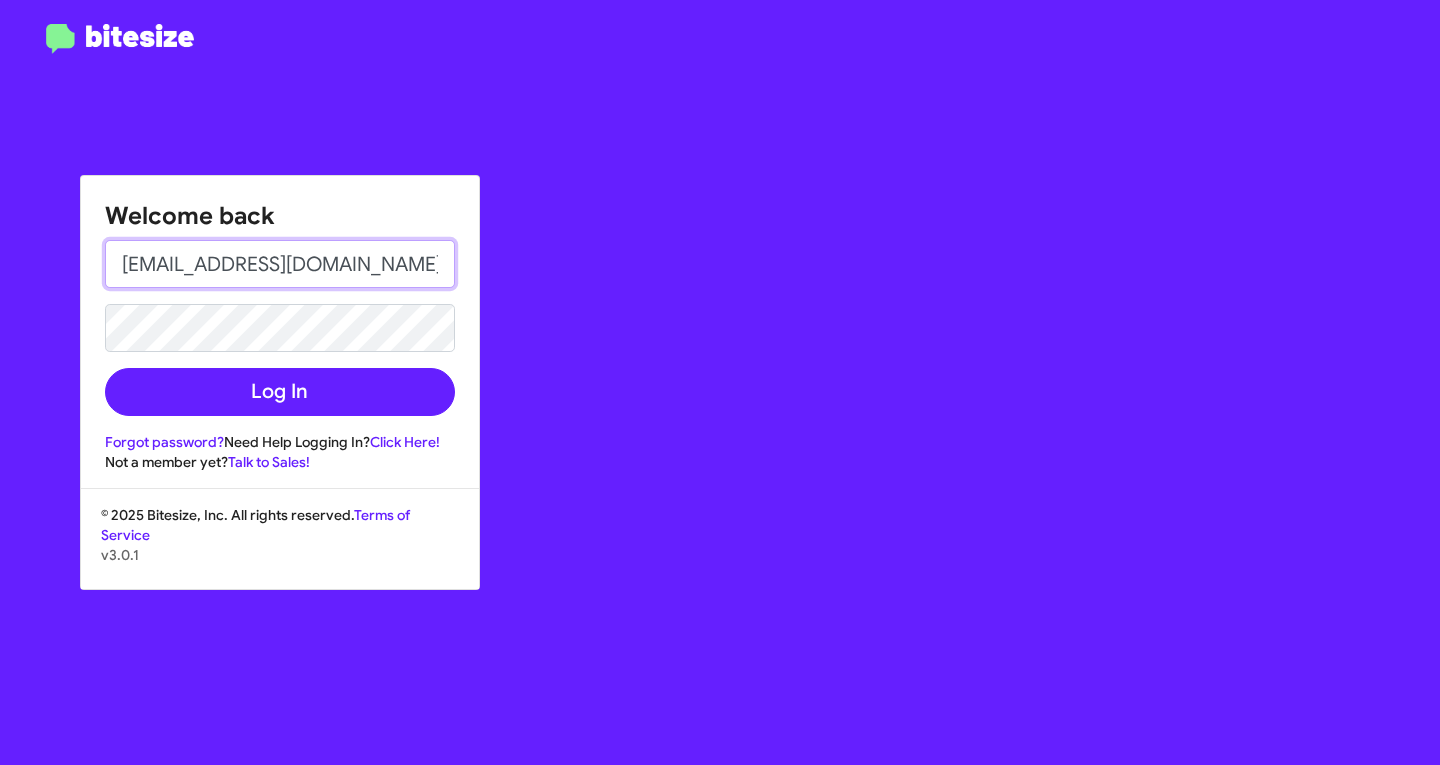 type on "[EMAIL_ADDRESS][DOMAIN_NAME]" 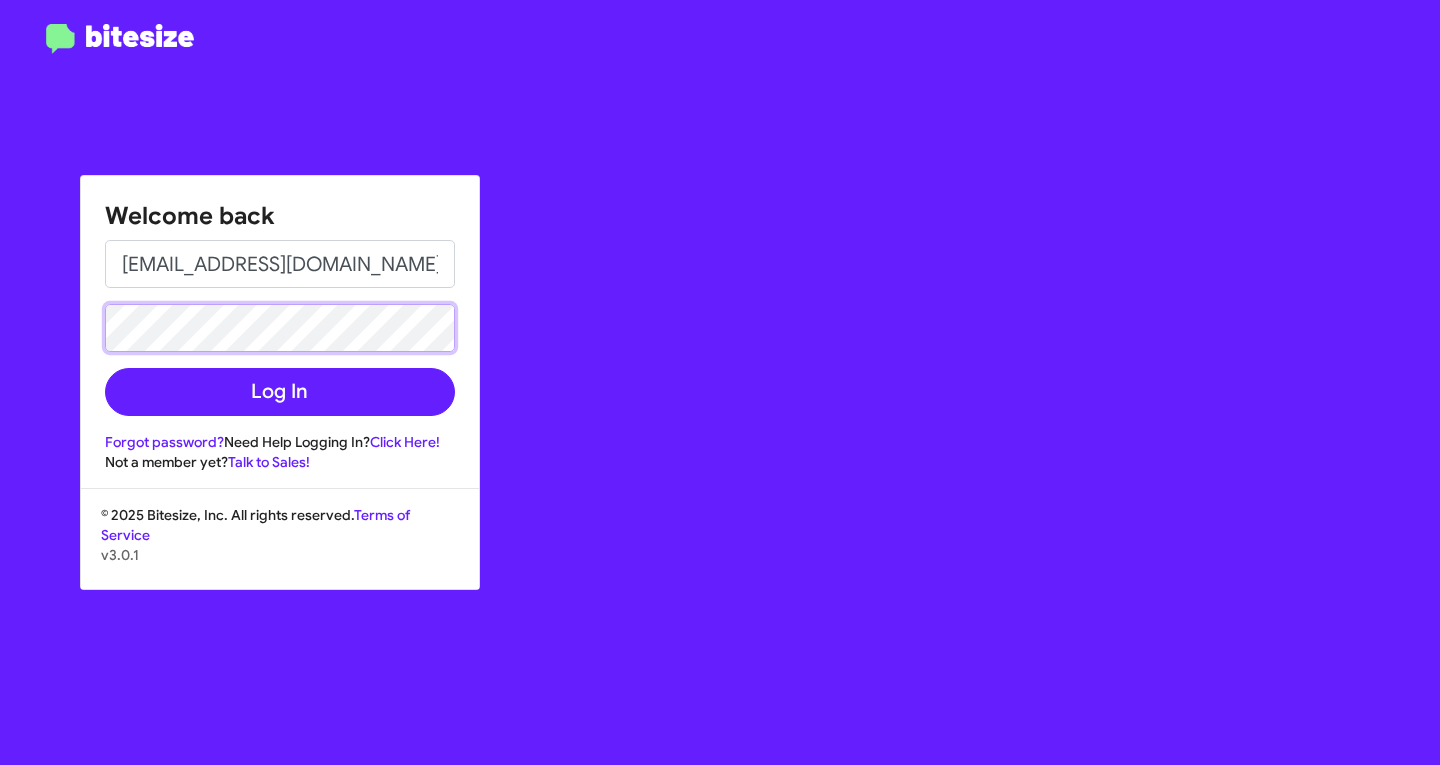 click on "Log In" 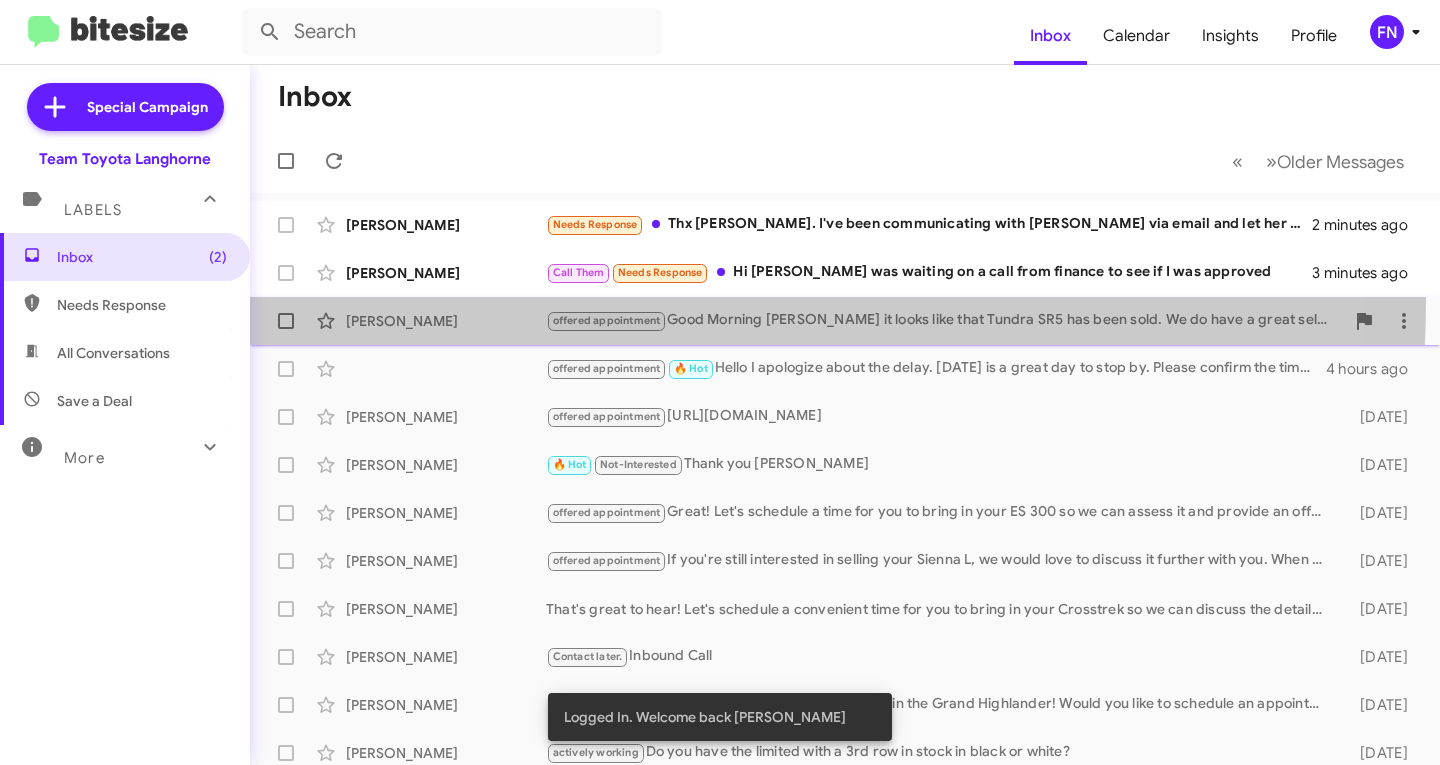 click on "[PERSON_NAME]  offered appointment   Good Morning [PERSON_NAME] it looks like that Tundra SR5 has been sold. We do have a great selection of them in stock and even more being built and looking to arrive to us soon! I recommend coming in to meet with us and get the best price possible.   4 hours ago" 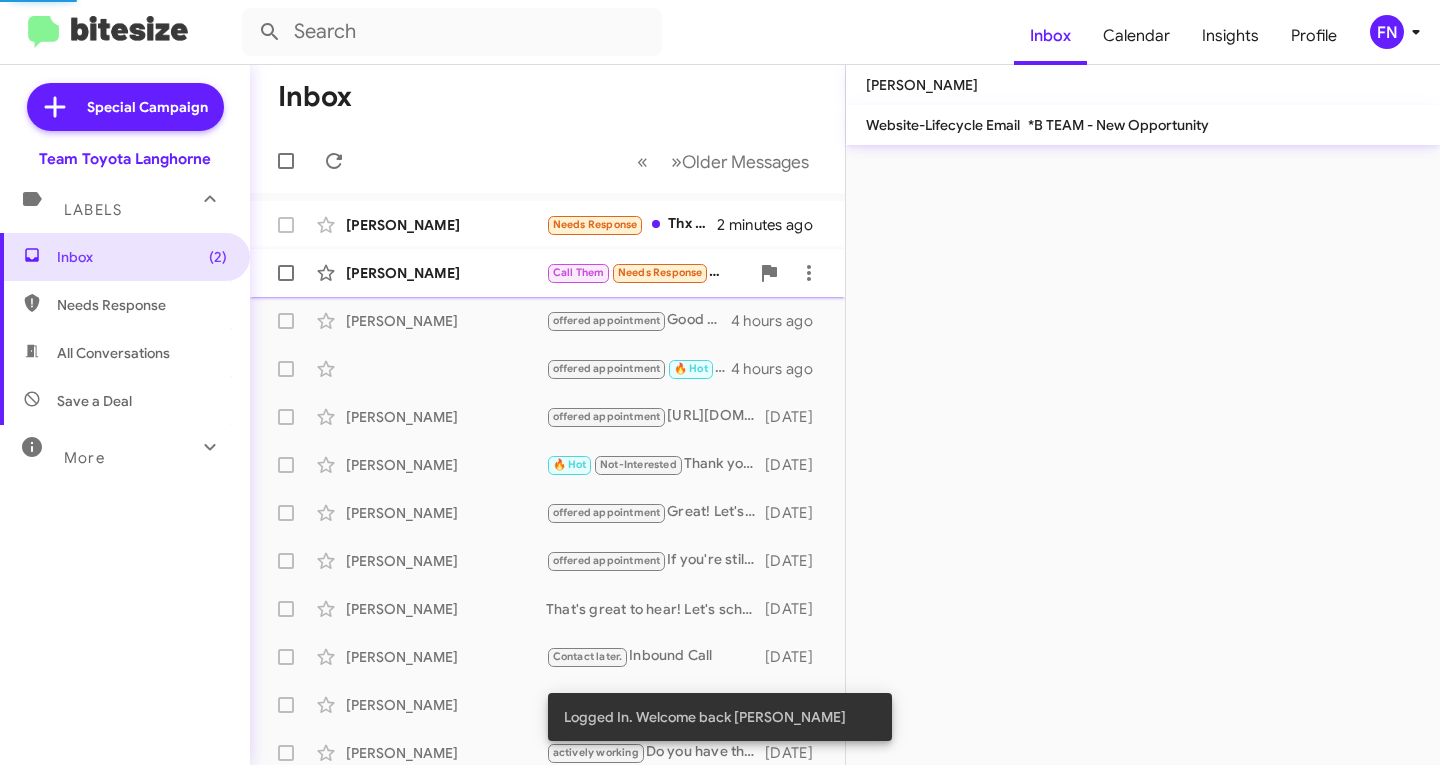 click on "[PERSON_NAME]" 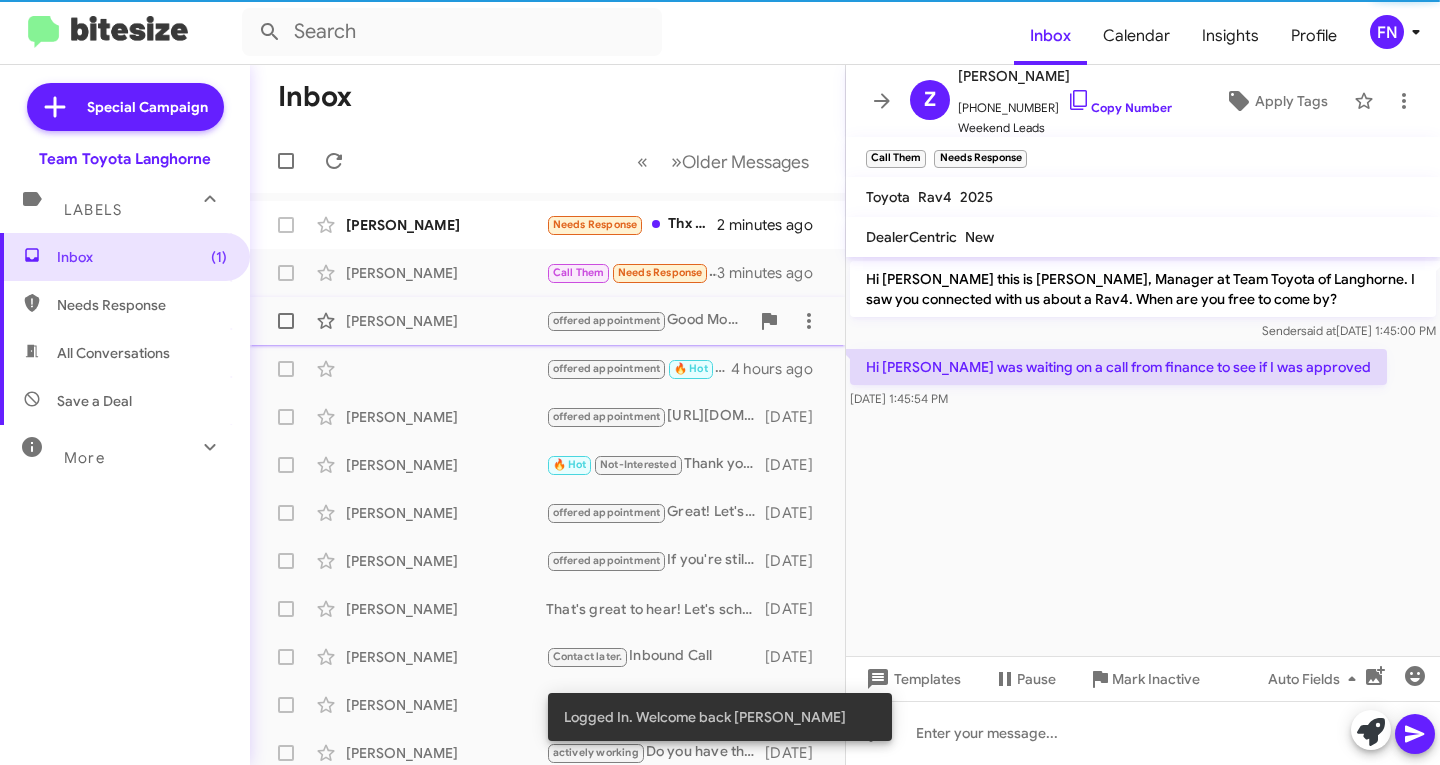 scroll, scrollTop: 0, scrollLeft: 0, axis: both 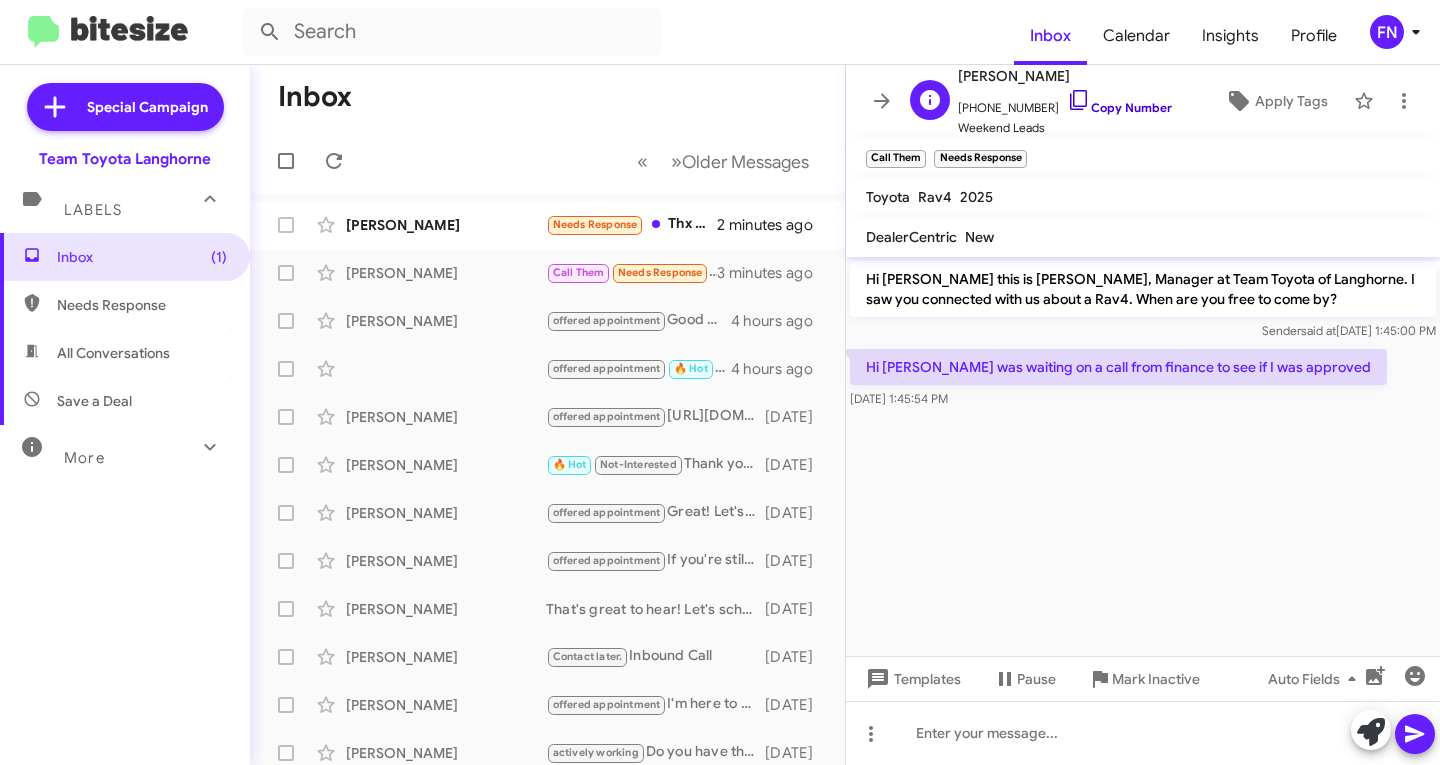 click on "Copy Number" 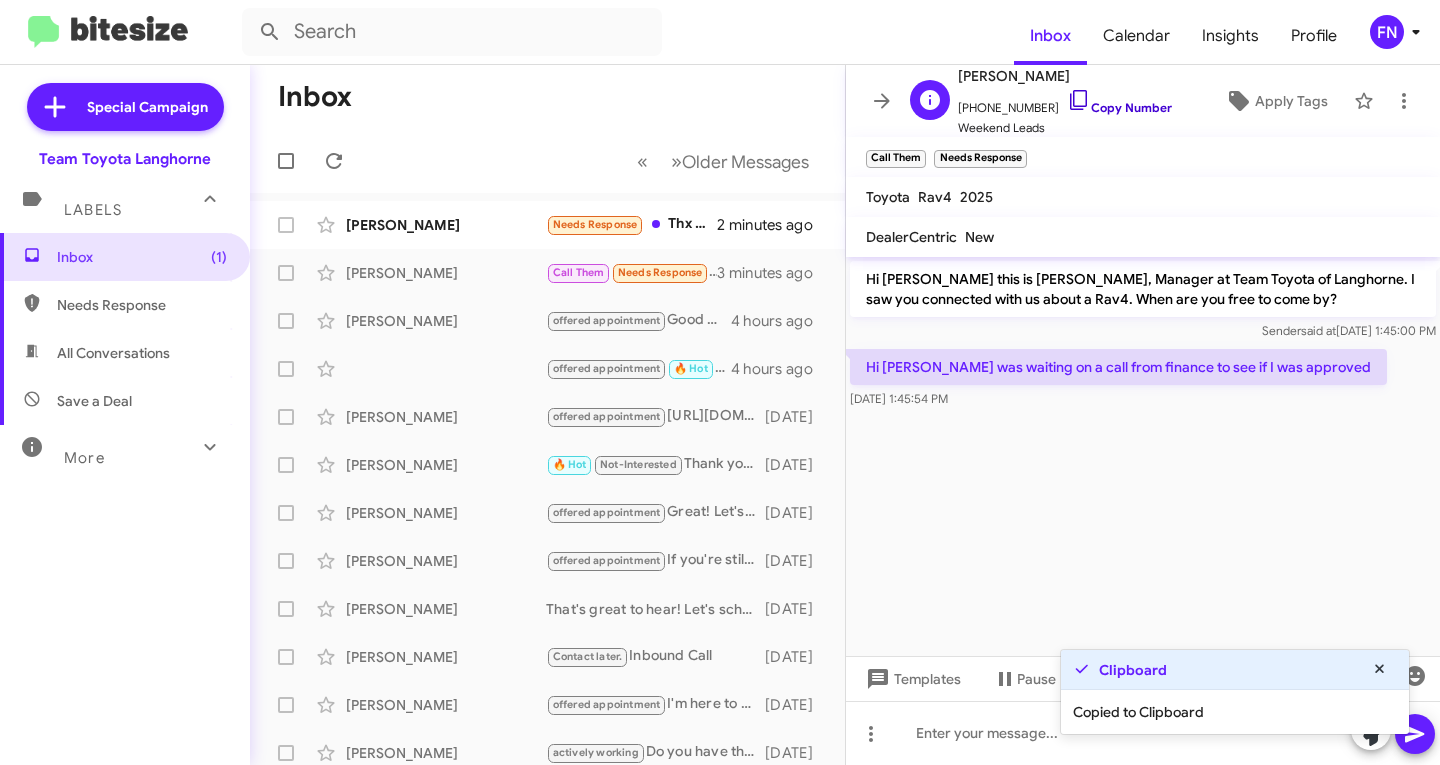 click on "Copy Number" 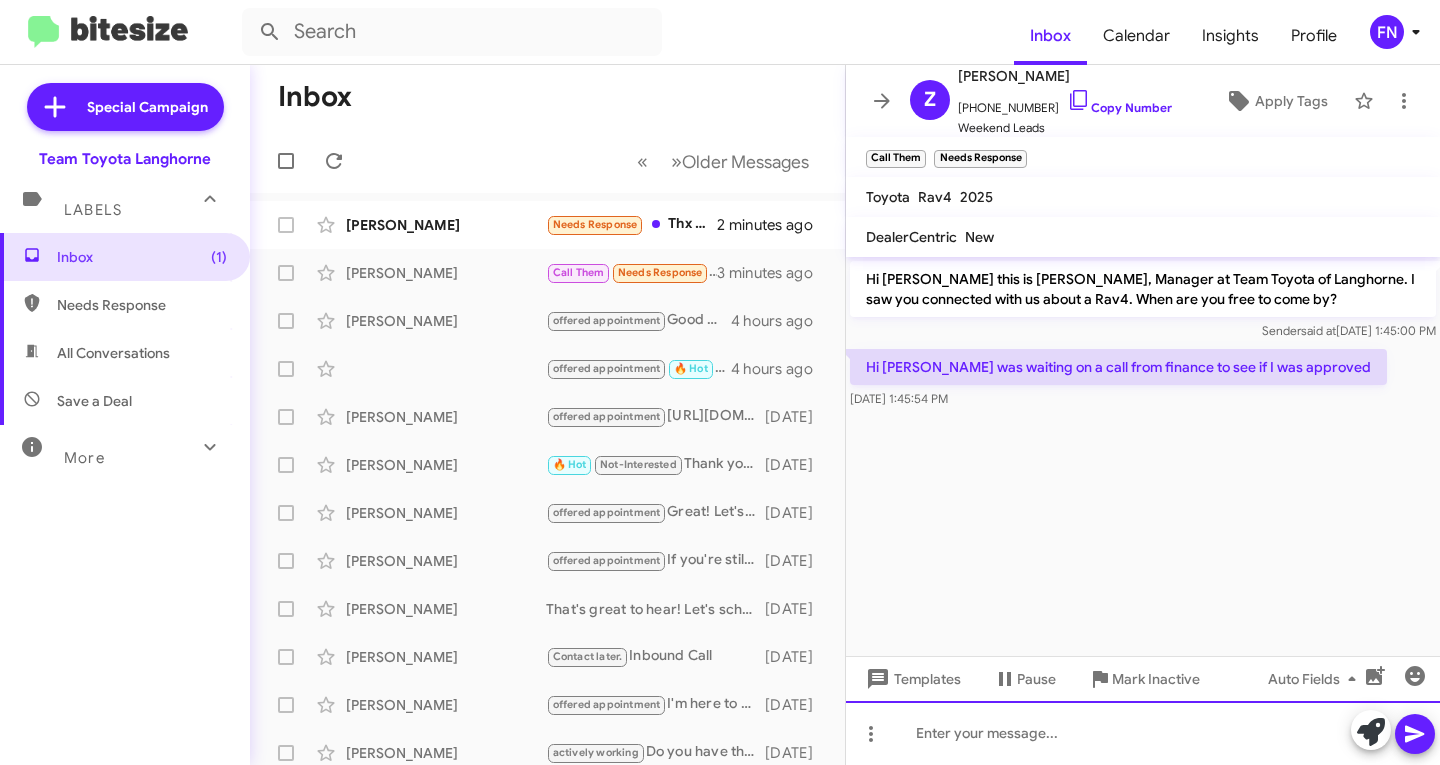 click 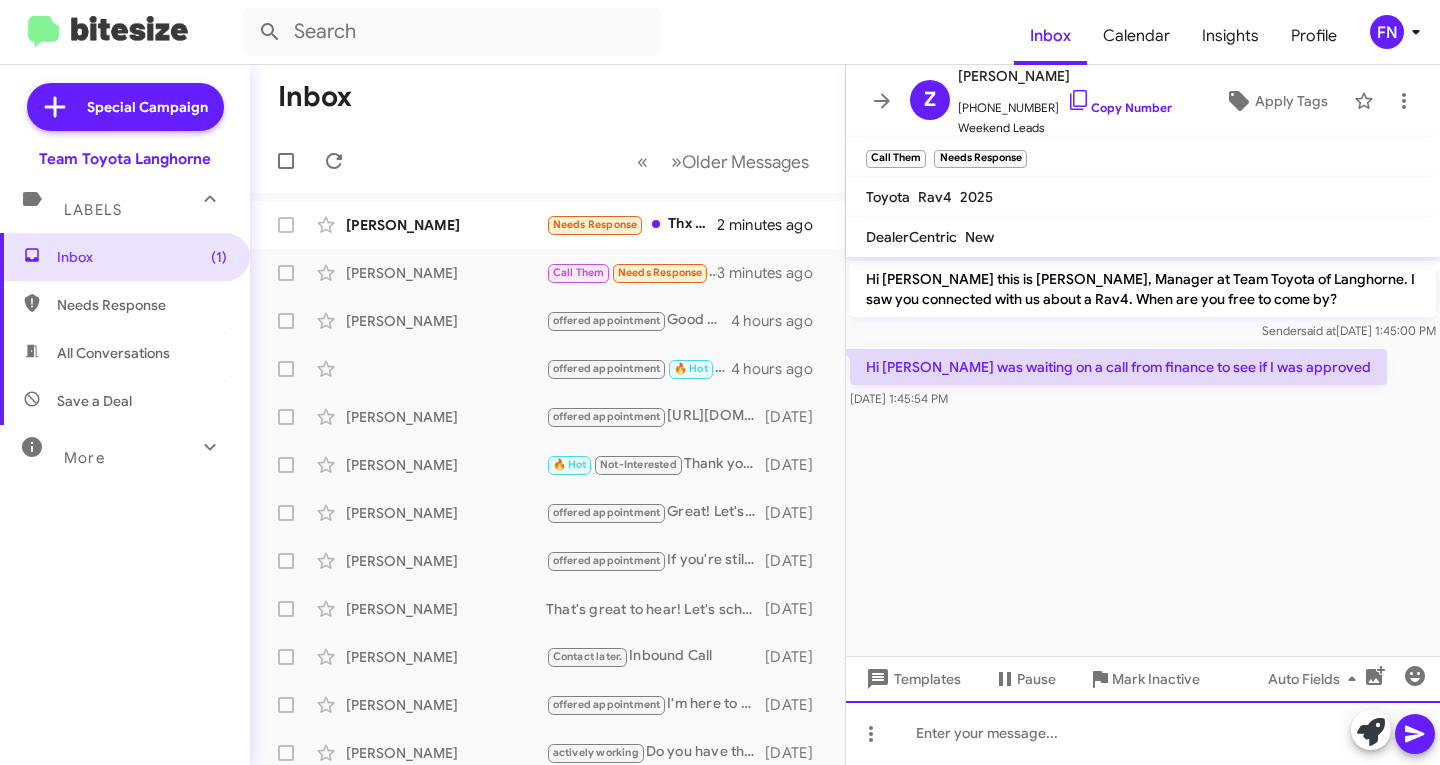 type 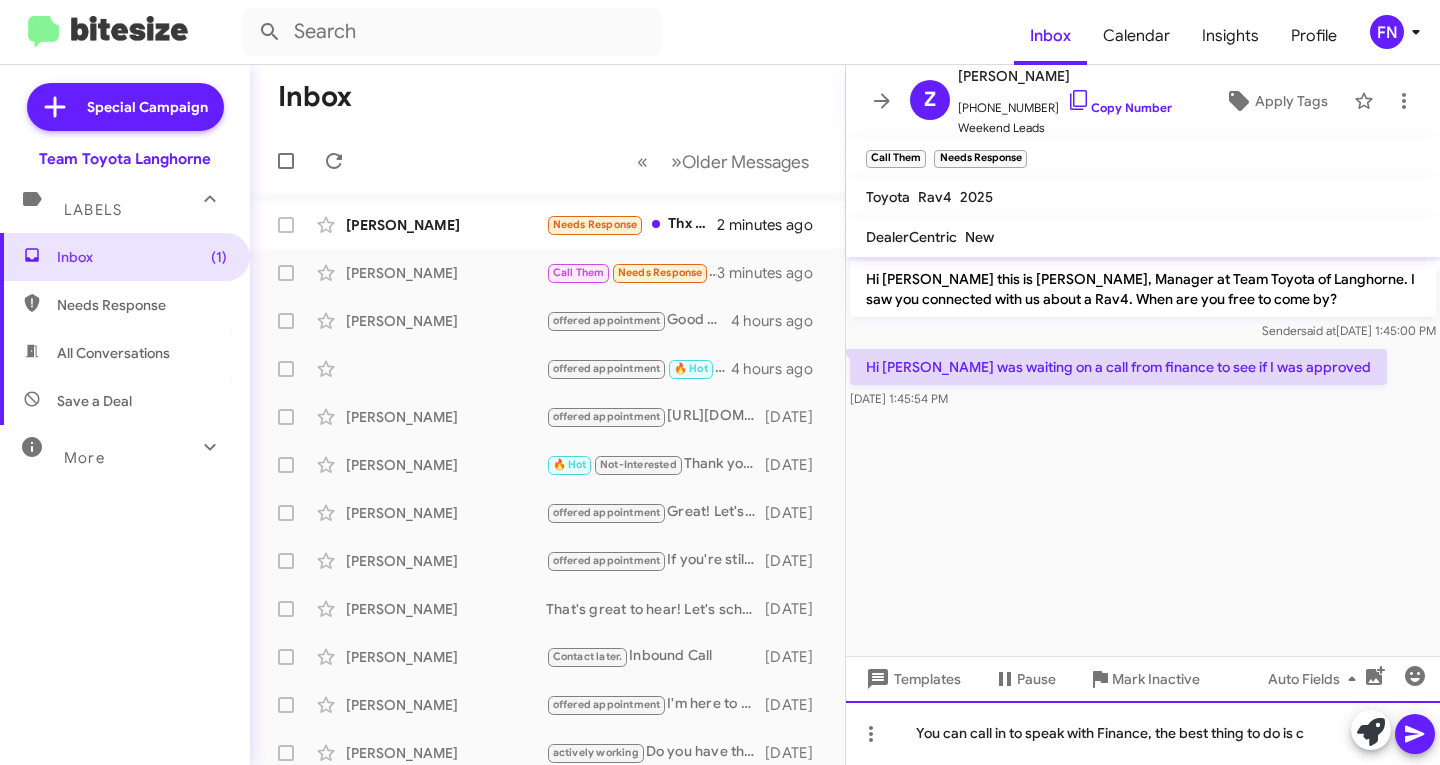click on "You can call in to speak with Finance, the best thing to do is c" 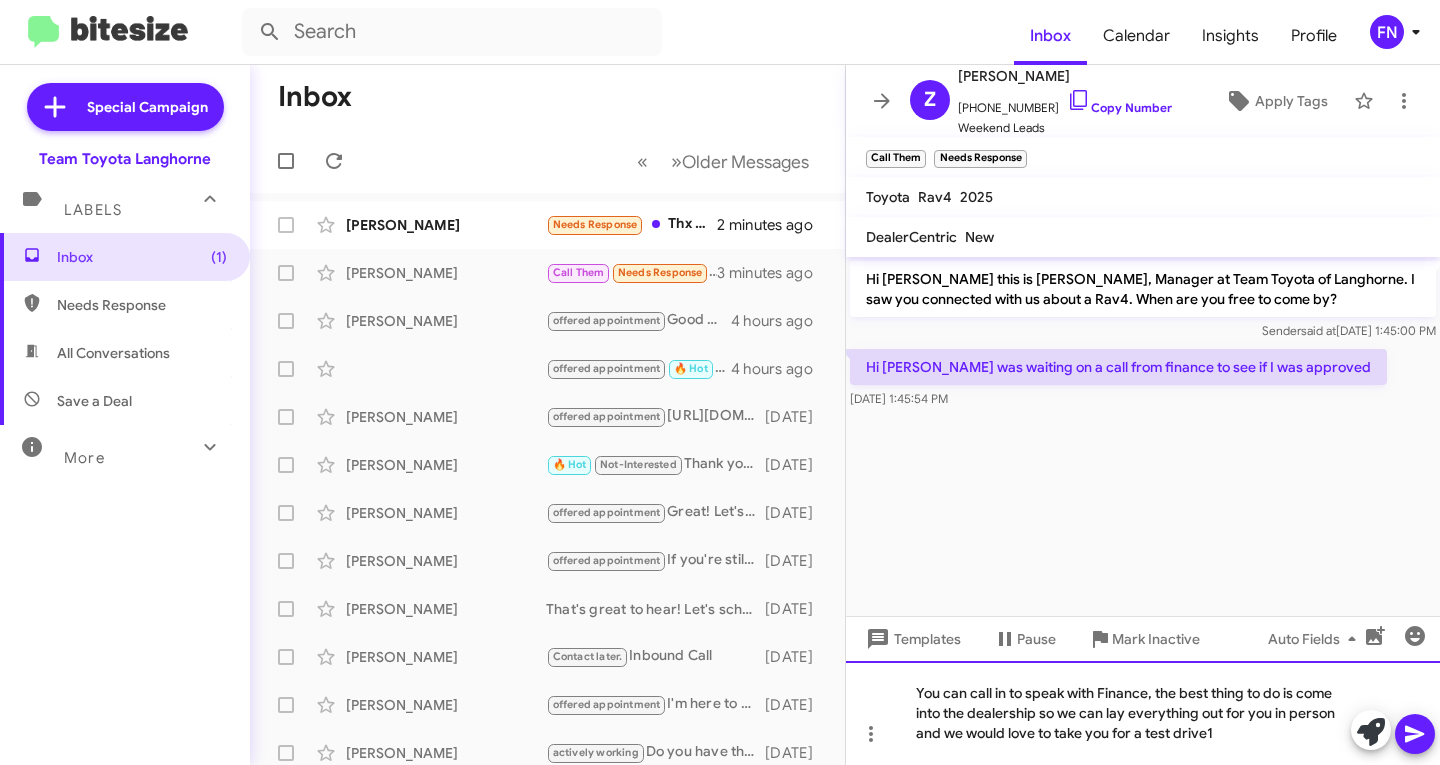 click on "You can call in to speak with Finance, the best thing to do is come into the dealership so we can lay everything out for you in person and we would love to take you for a test drive1" 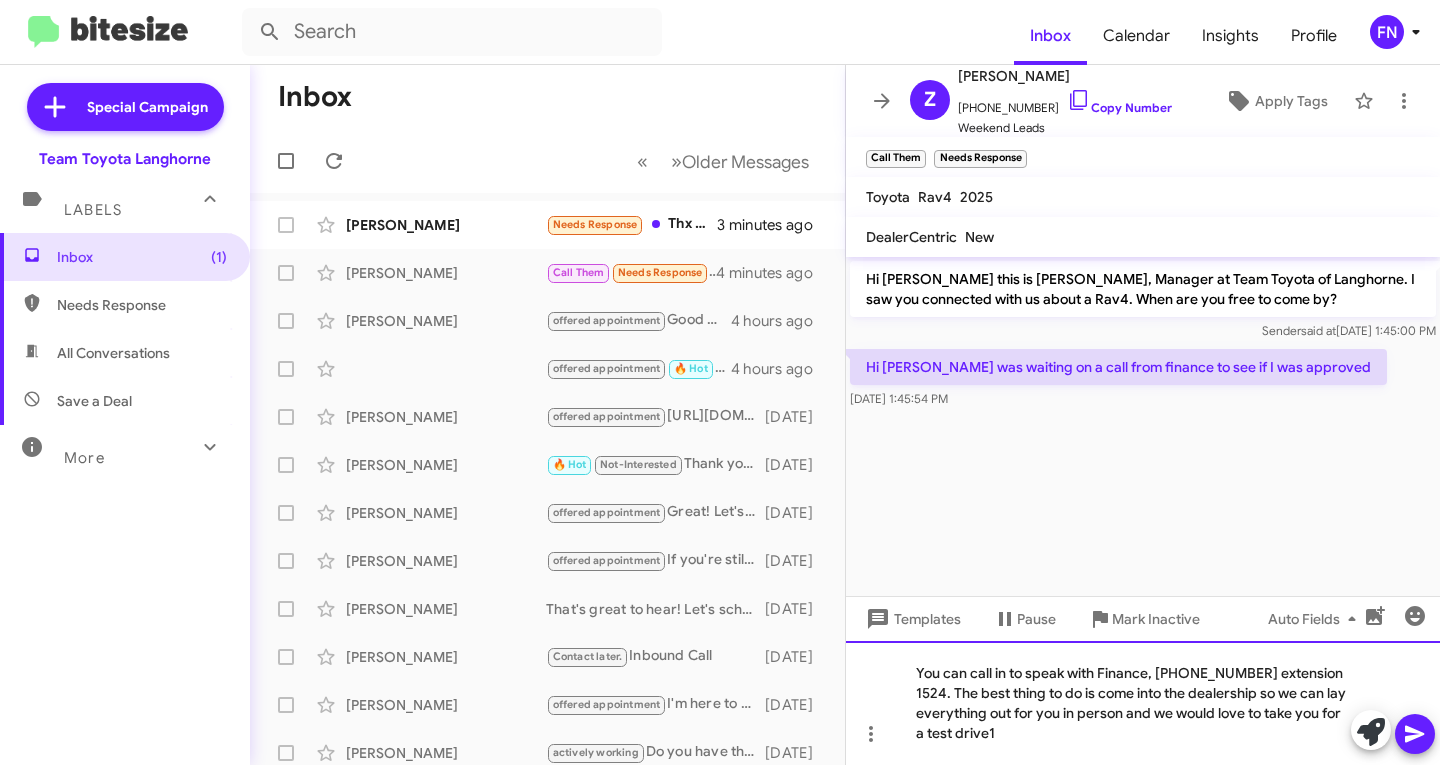 click on "You can call in to speak with Finance, [PHONE_NUMBER] extension 1524. The best thing to do is come into the dealership so we can lay everything out for you in person and we would love to take you for a test drive1" 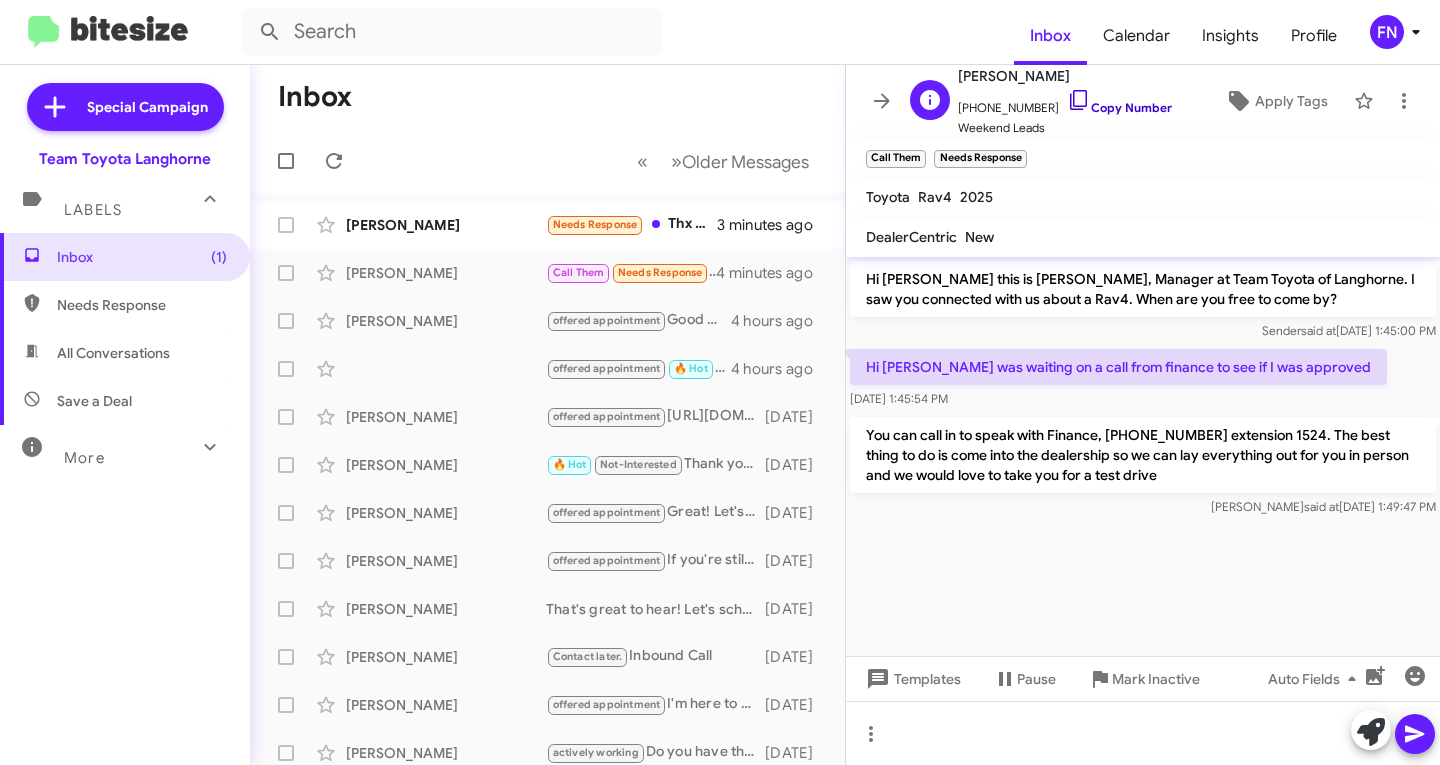 click on "Copy Number" 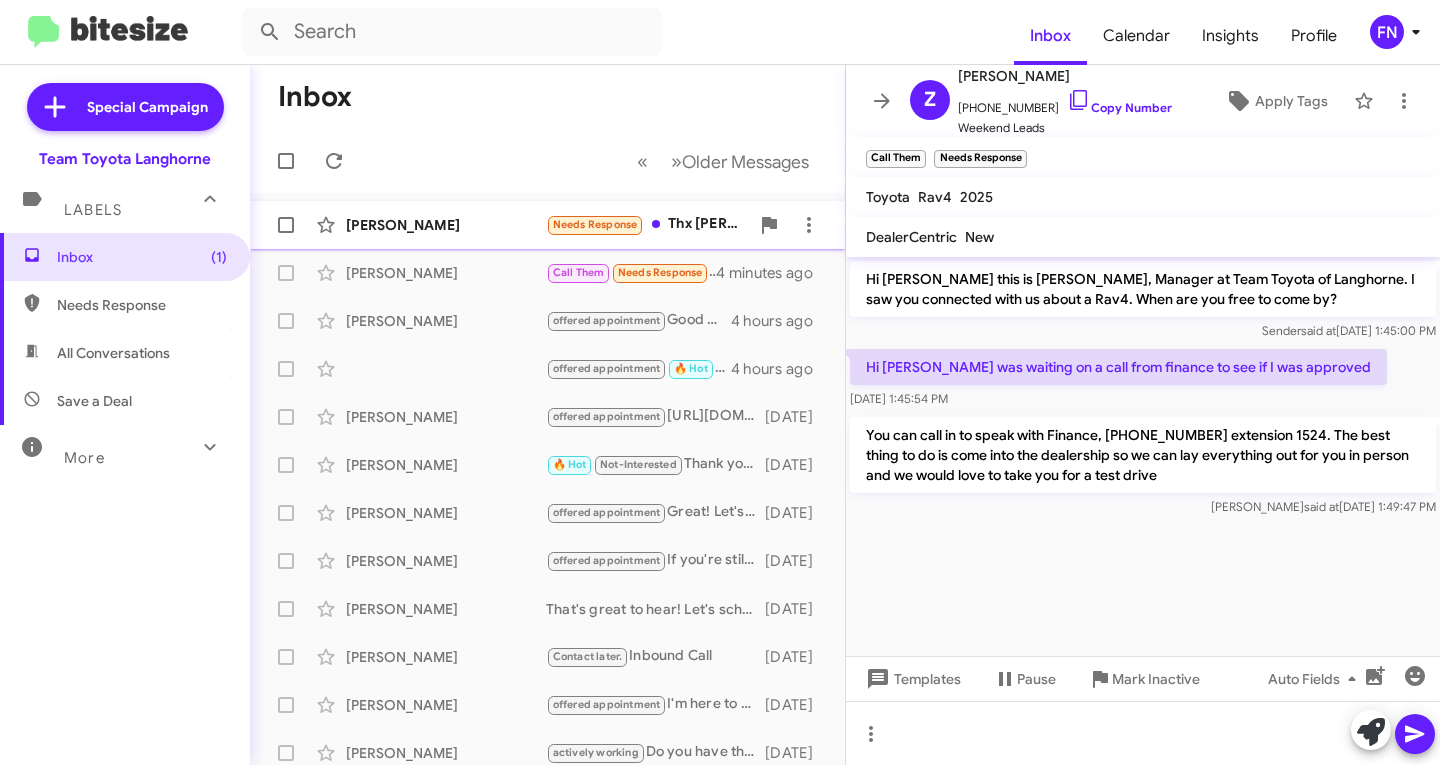 click on "[PERSON_NAME]" 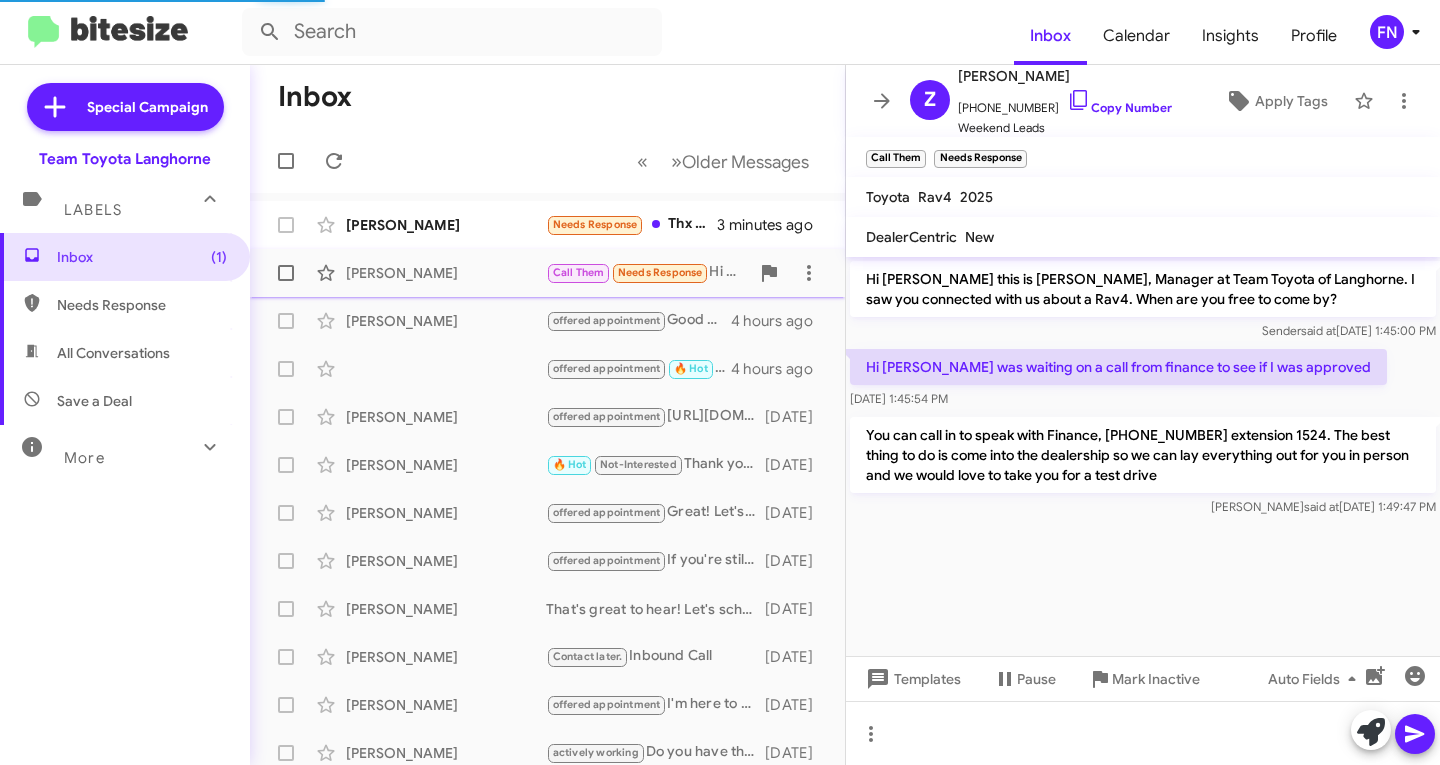 click on "[PERSON_NAME]" 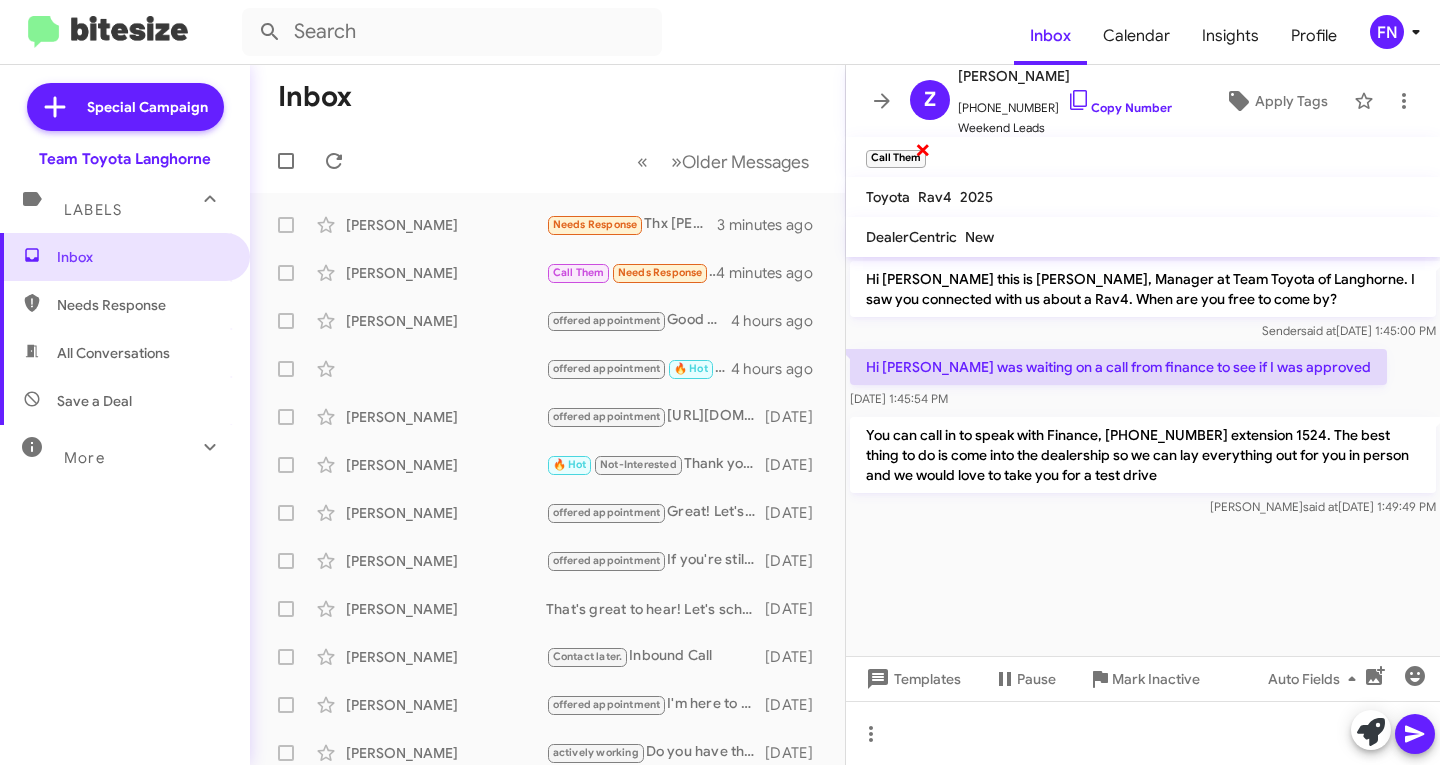 click on "×" 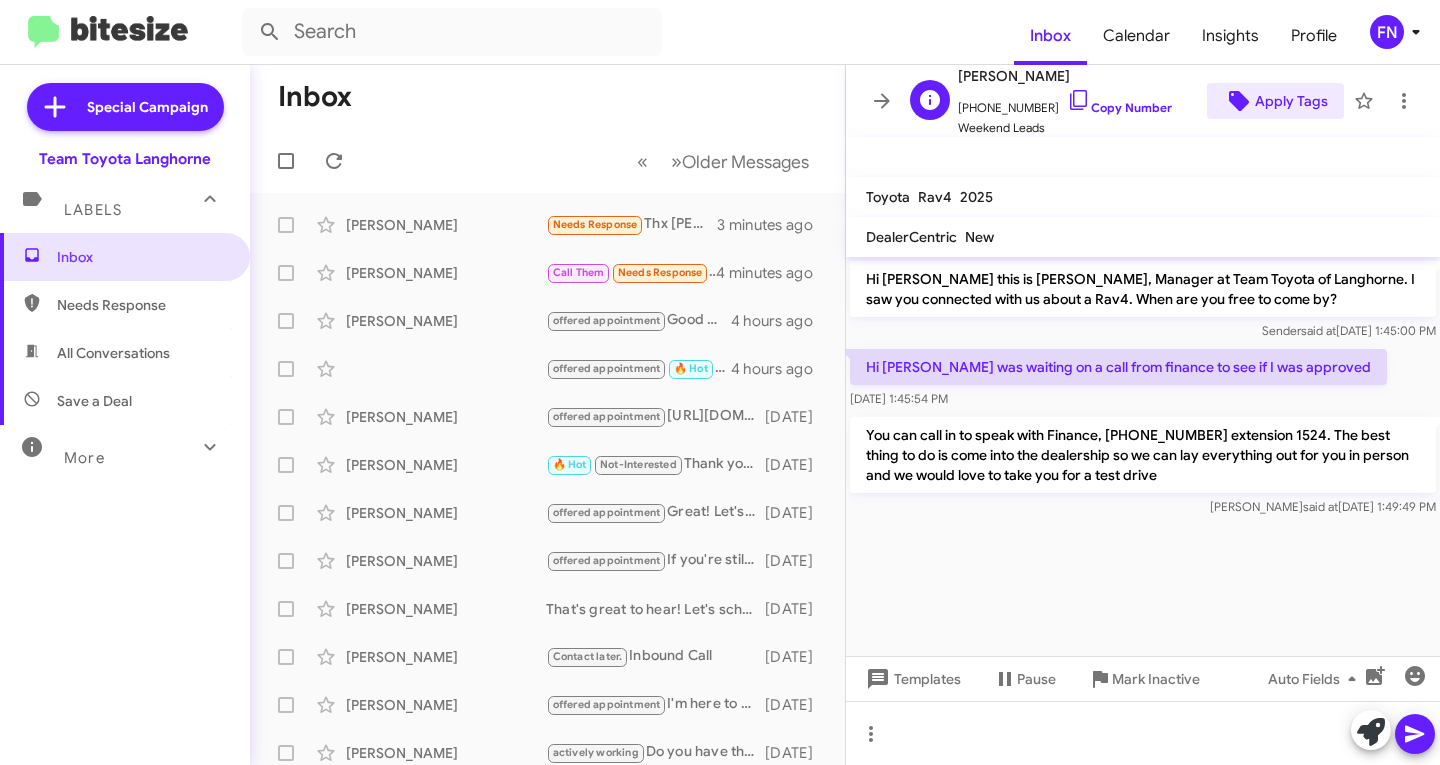 click on "Apply Tags" 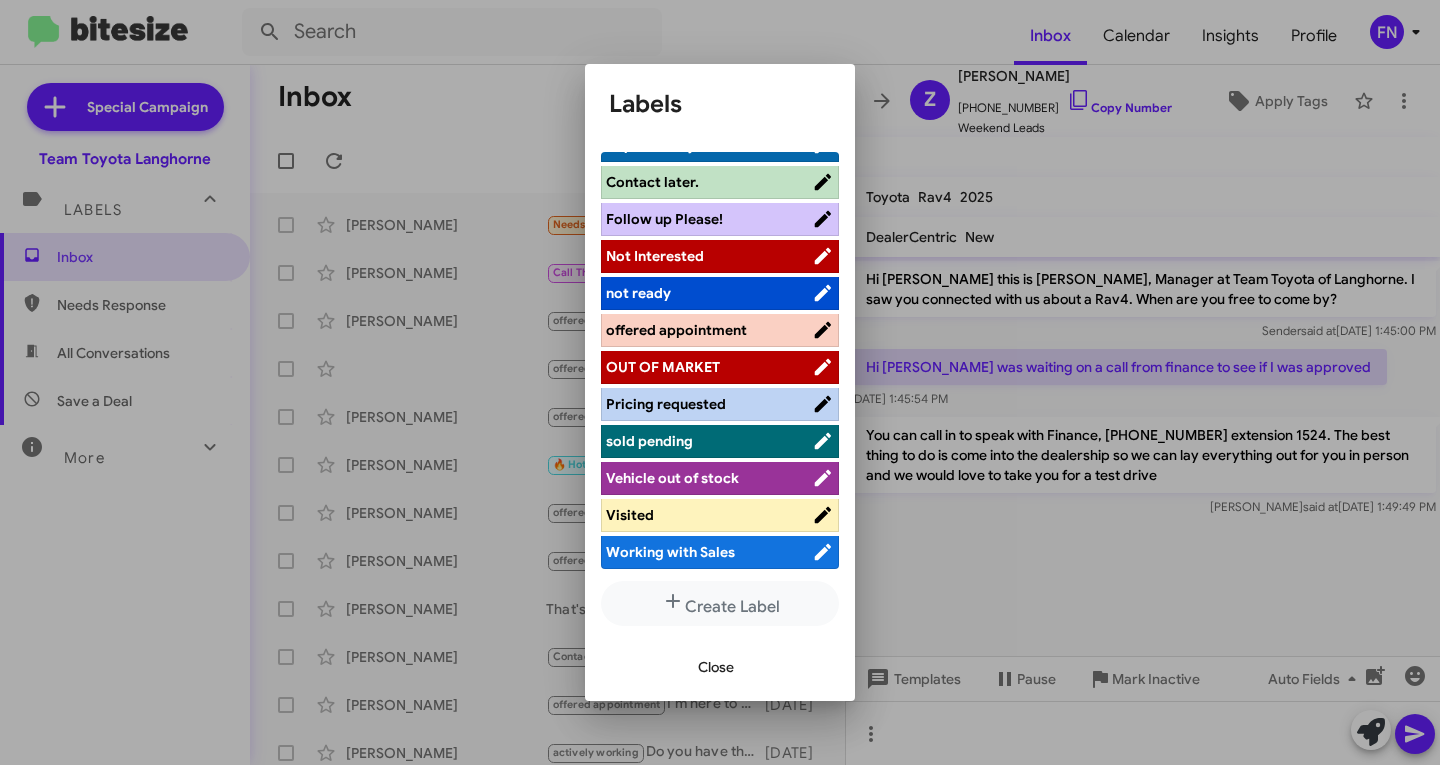 click on "offered appointment" at bounding box center (676, 330) 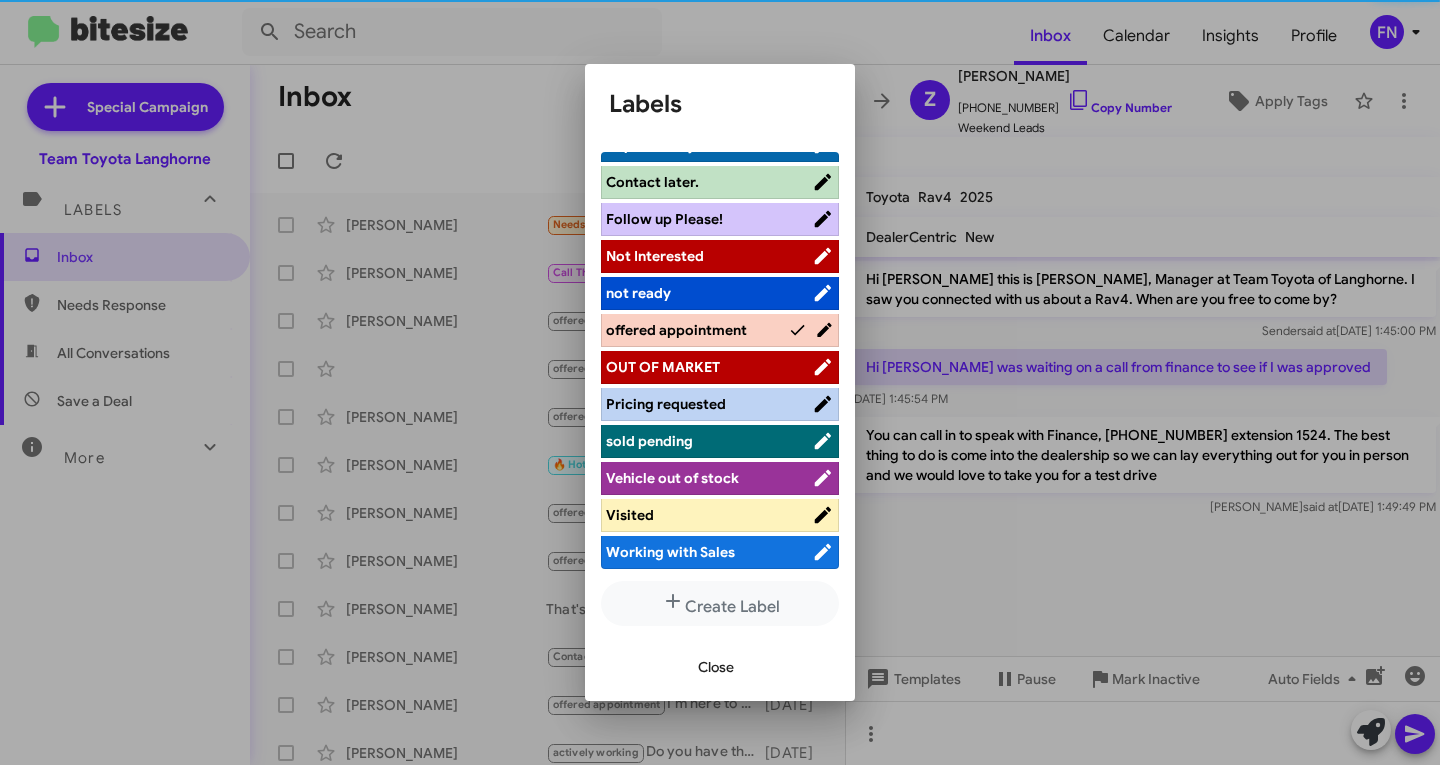 scroll, scrollTop: 283, scrollLeft: 0, axis: vertical 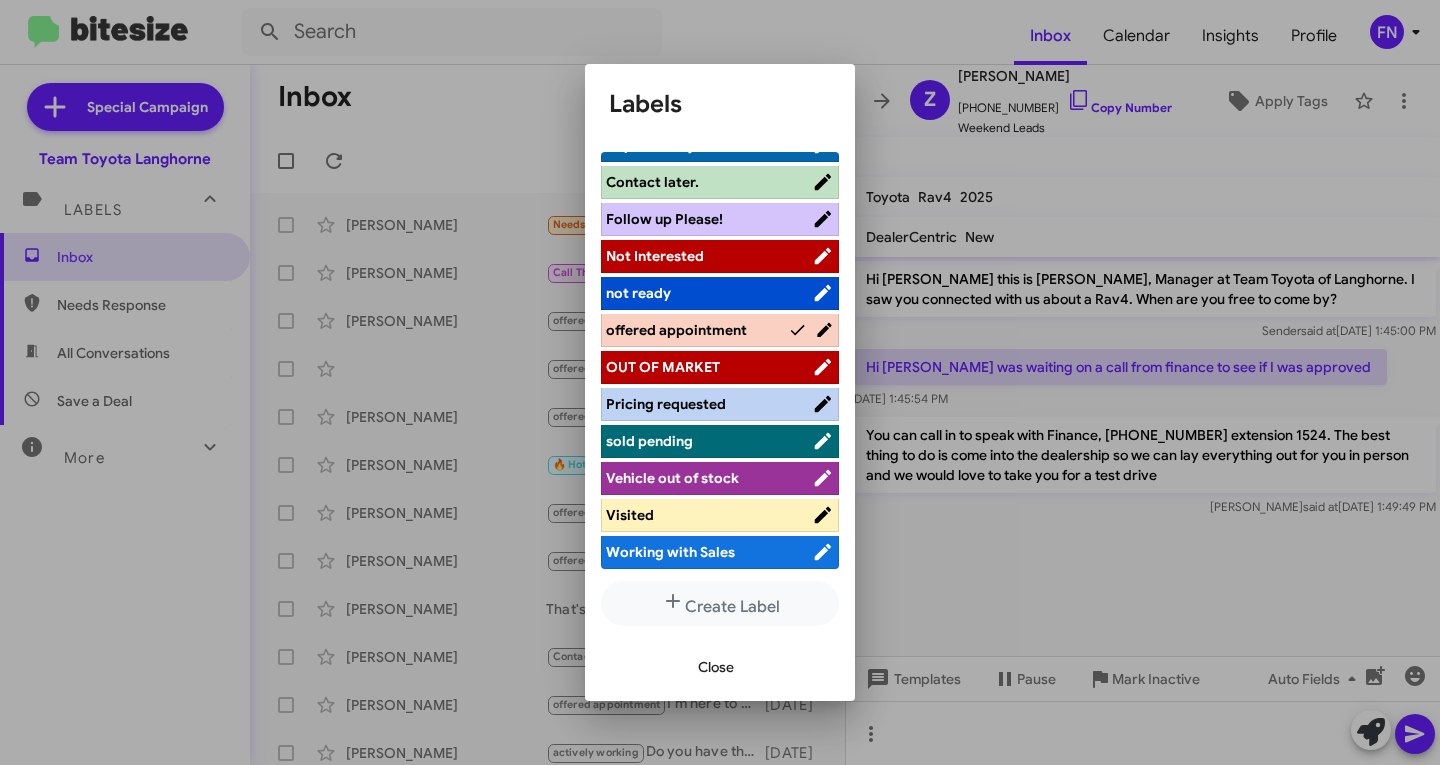 click on "Close" at bounding box center (716, 667) 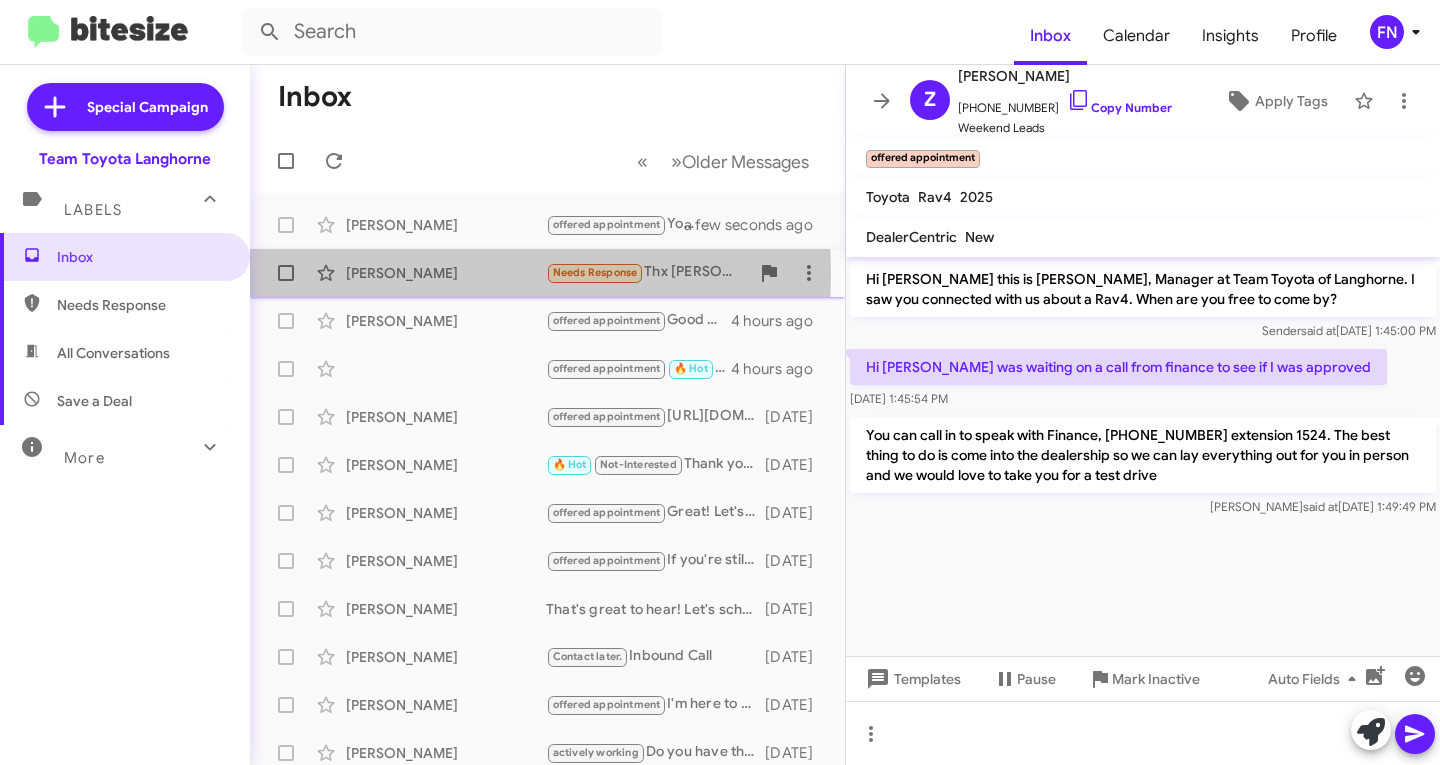 click on "[PERSON_NAME]" 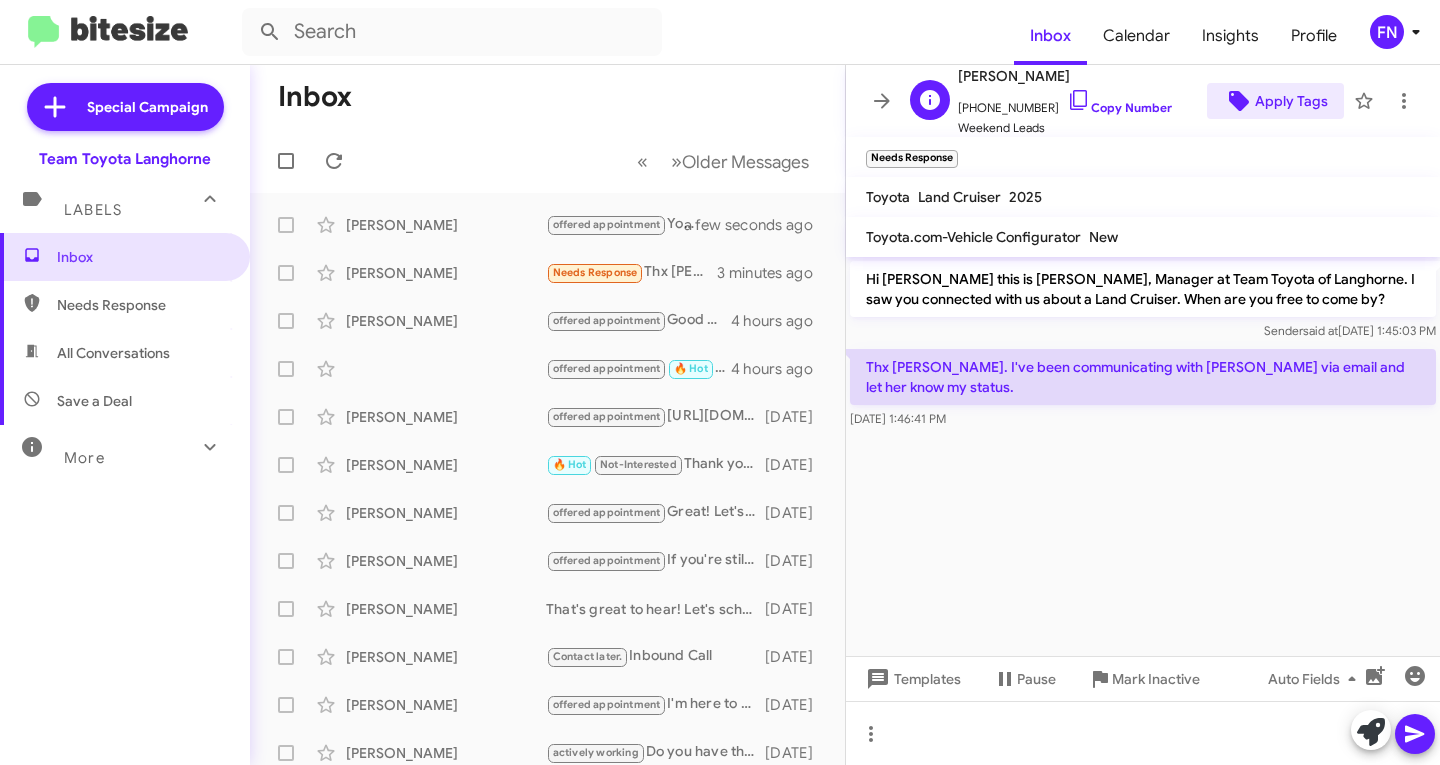 click on "Apply Tags" 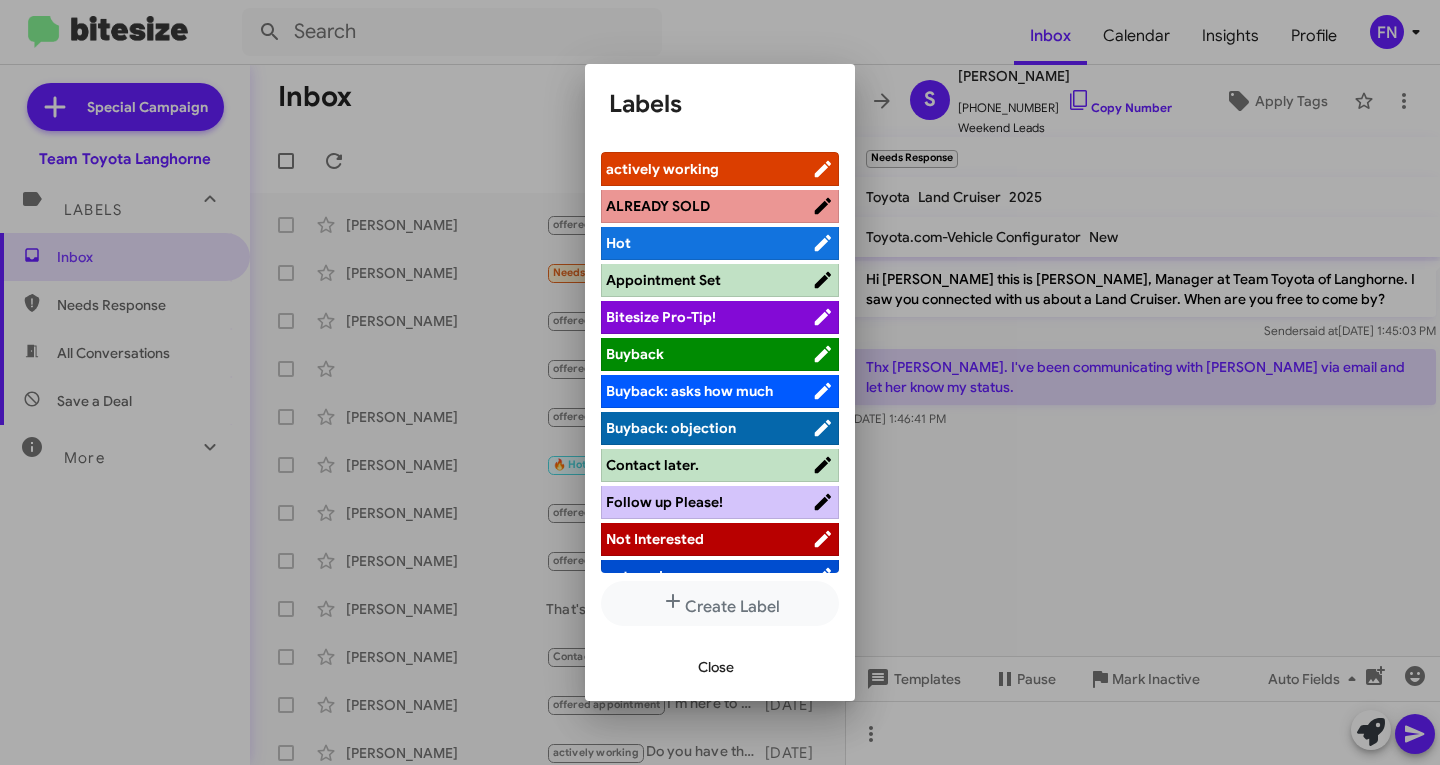 click on "actively working" at bounding box center [709, 169] 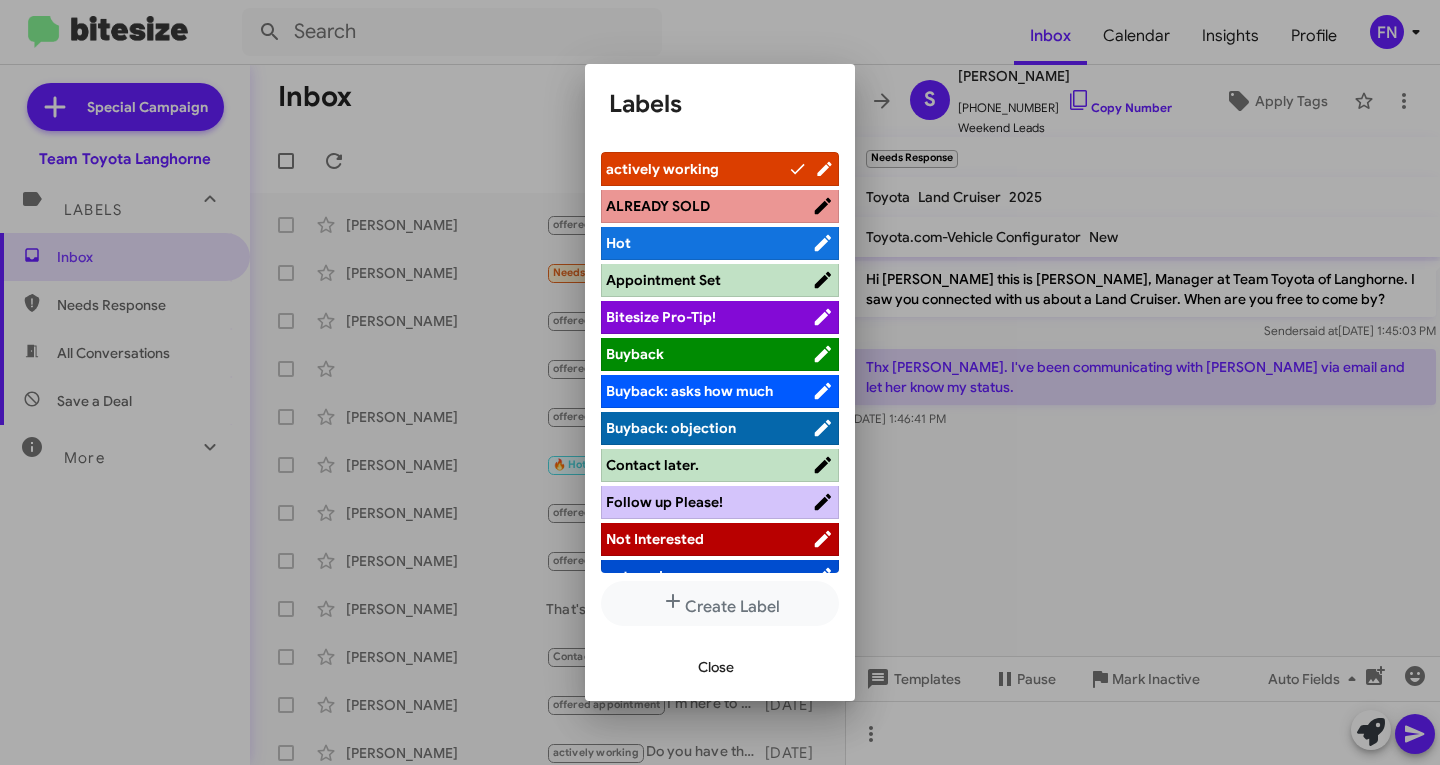 click on "Close" at bounding box center (716, 667) 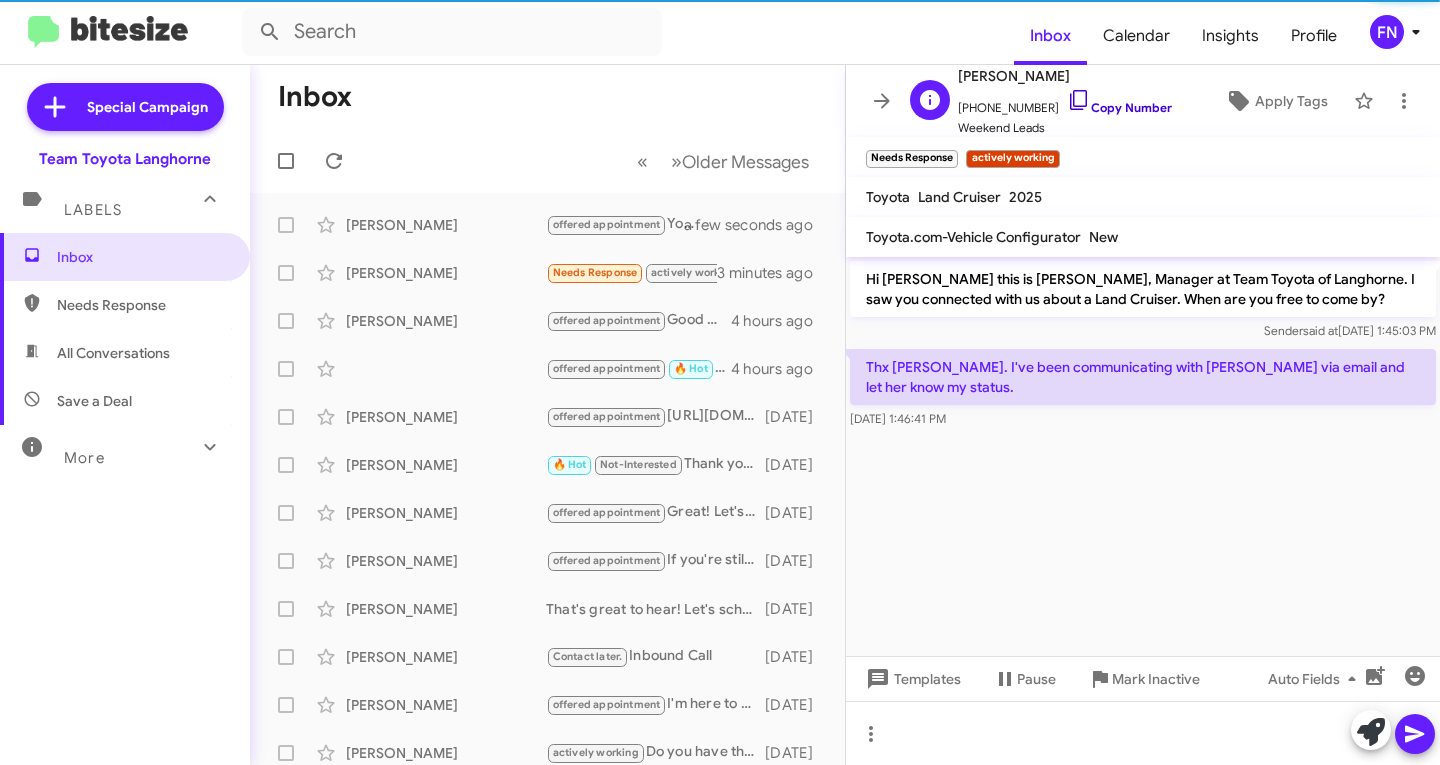 click on "Copy Number" 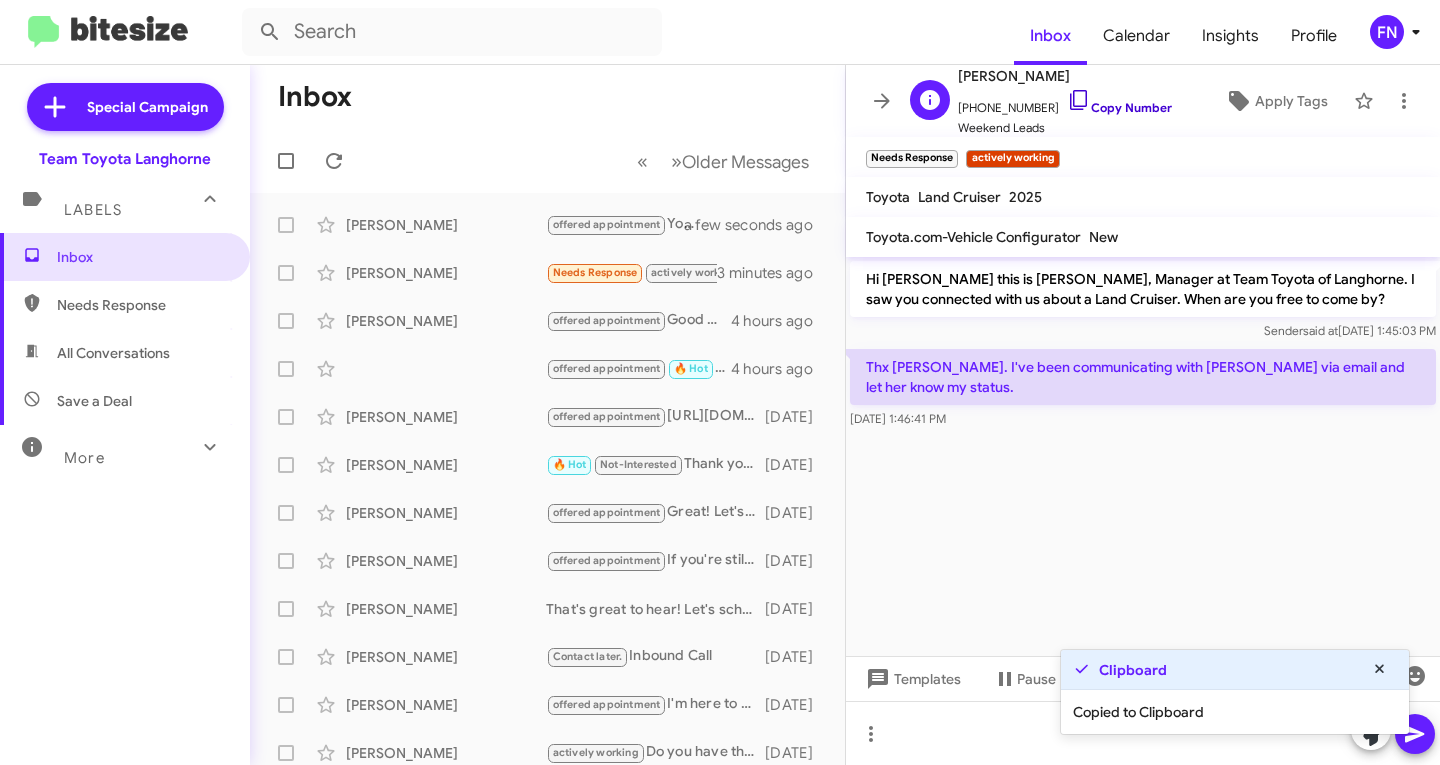 click on "Copy Number" 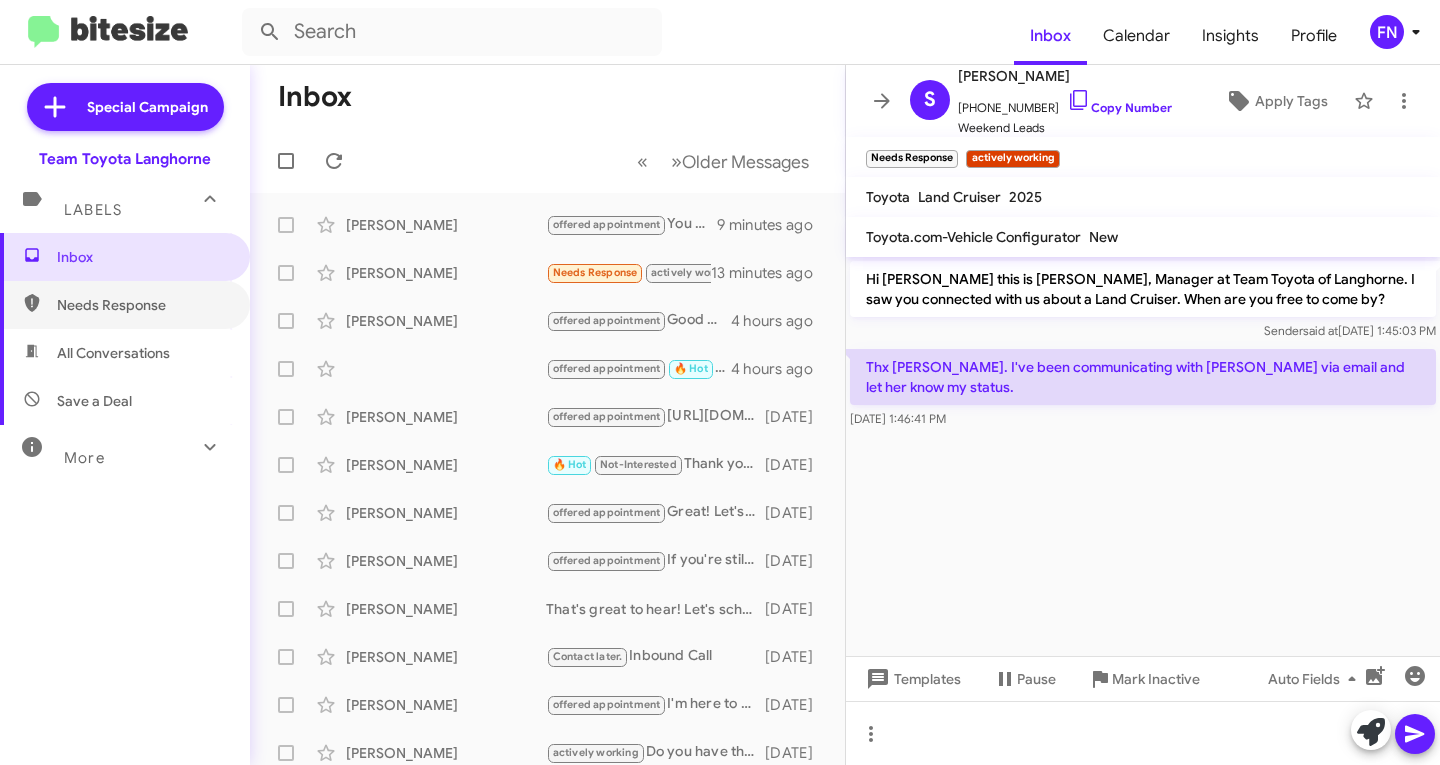 click on "Needs Response" at bounding box center (125, 305) 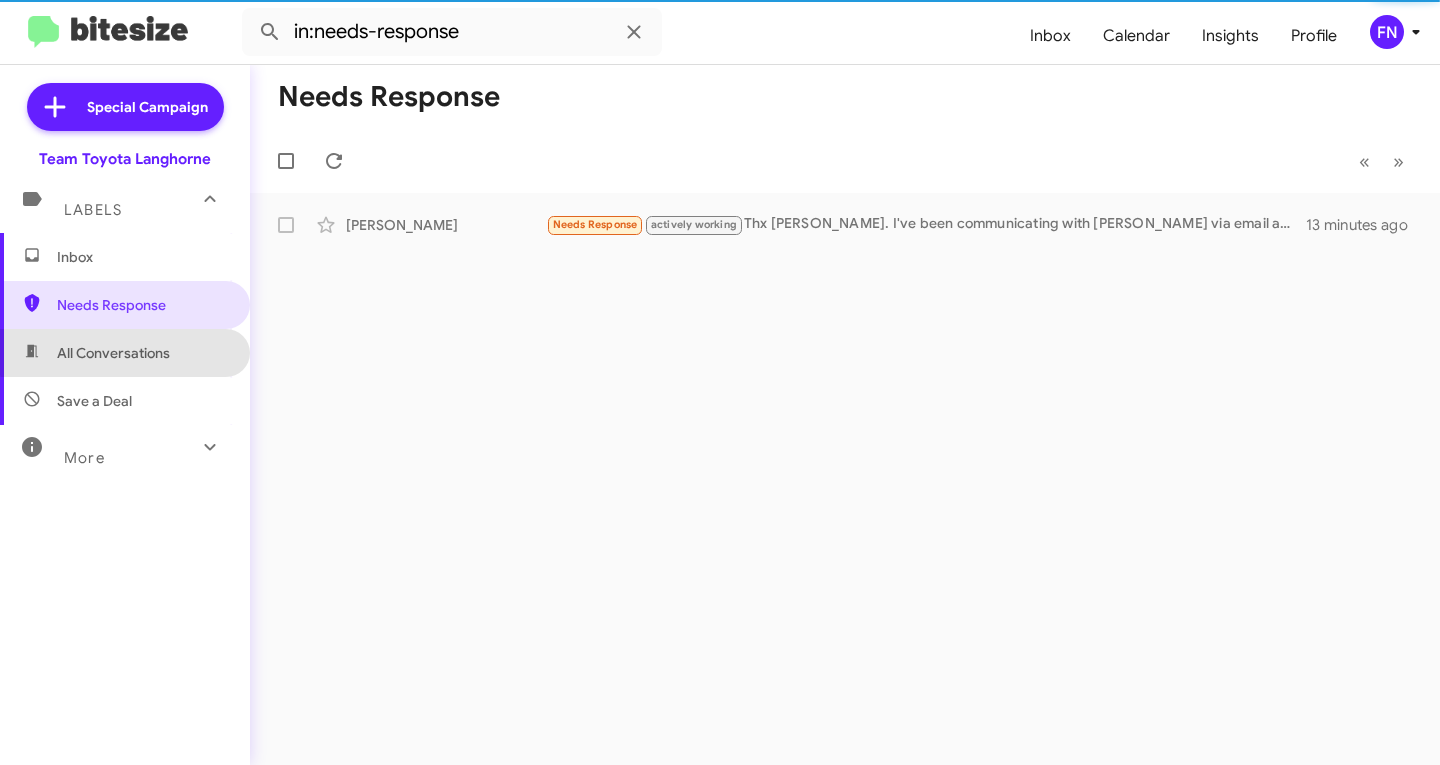 click on "All Conversations" at bounding box center [125, 353] 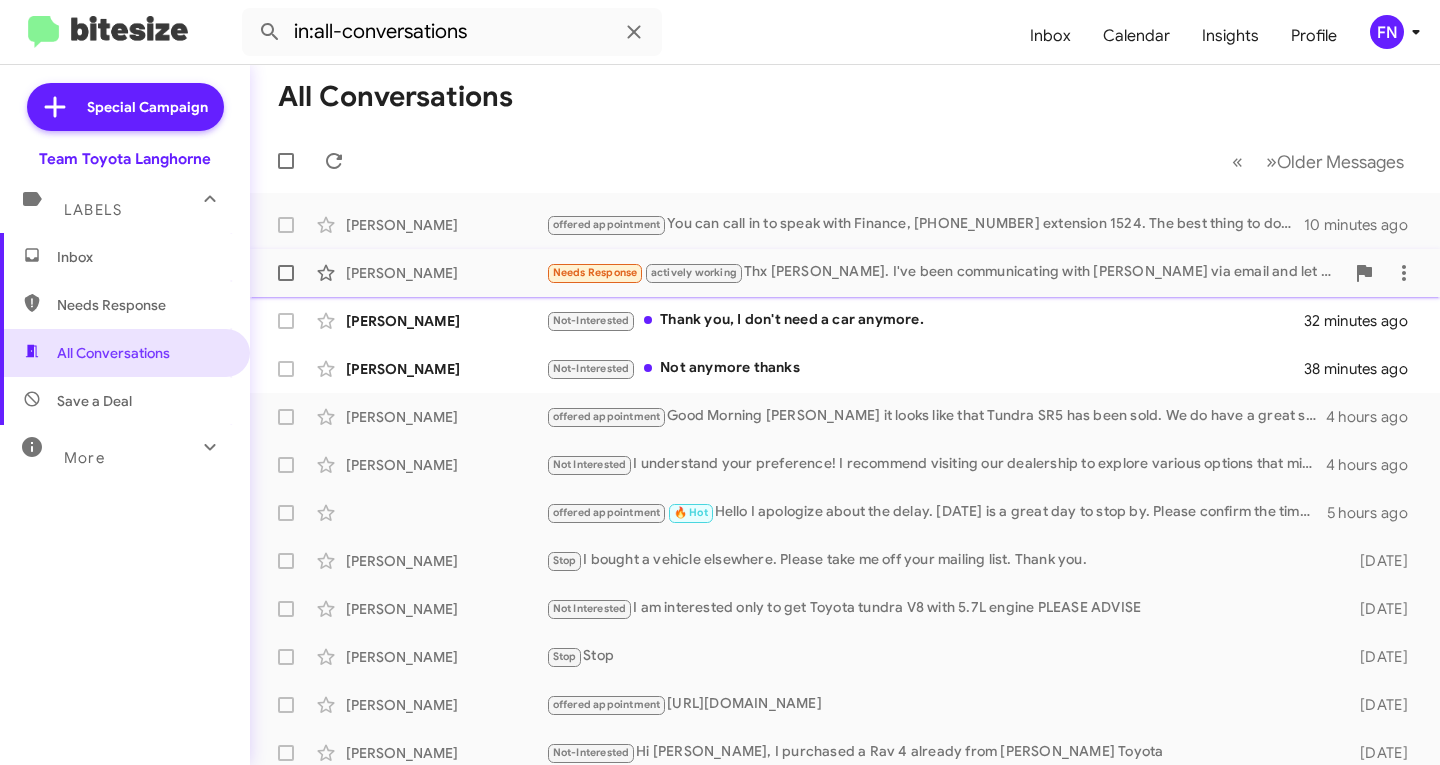 click on "[PERSON_NAME]  Needs Response   actively working   Thx [PERSON_NAME]. I've been communicating with [PERSON_NAME] via email and let her know my status.   13 minutes ago" 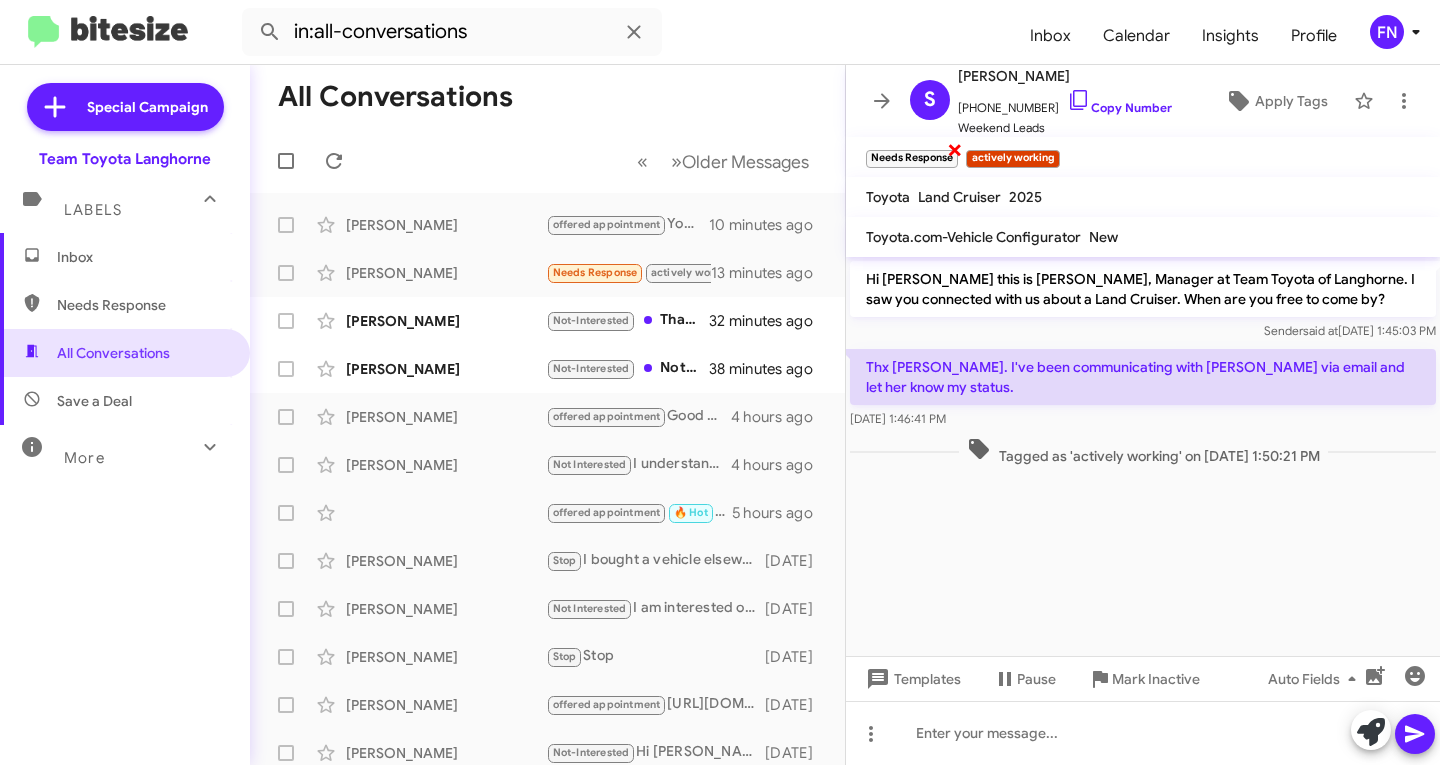 click on "×" 